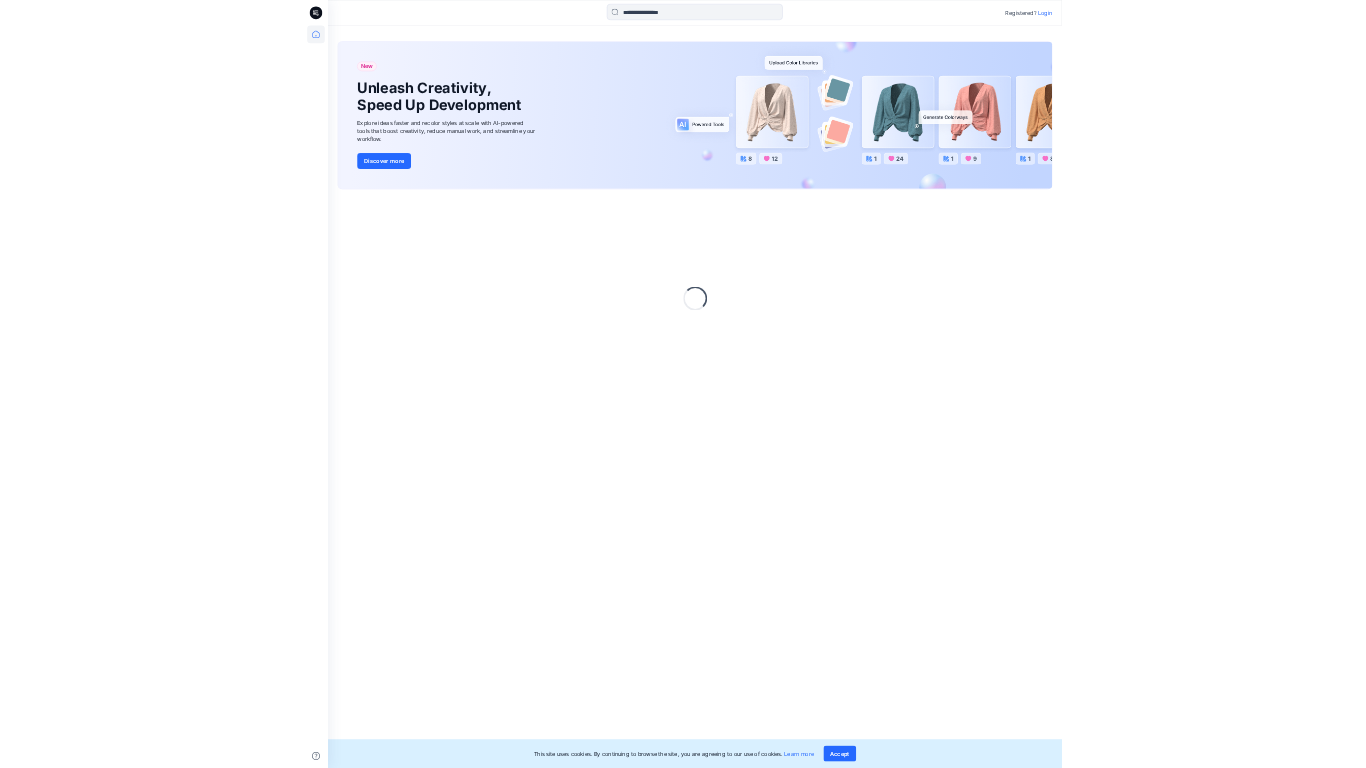 scroll, scrollTop: 0, scrollLeft: 0, axis: both 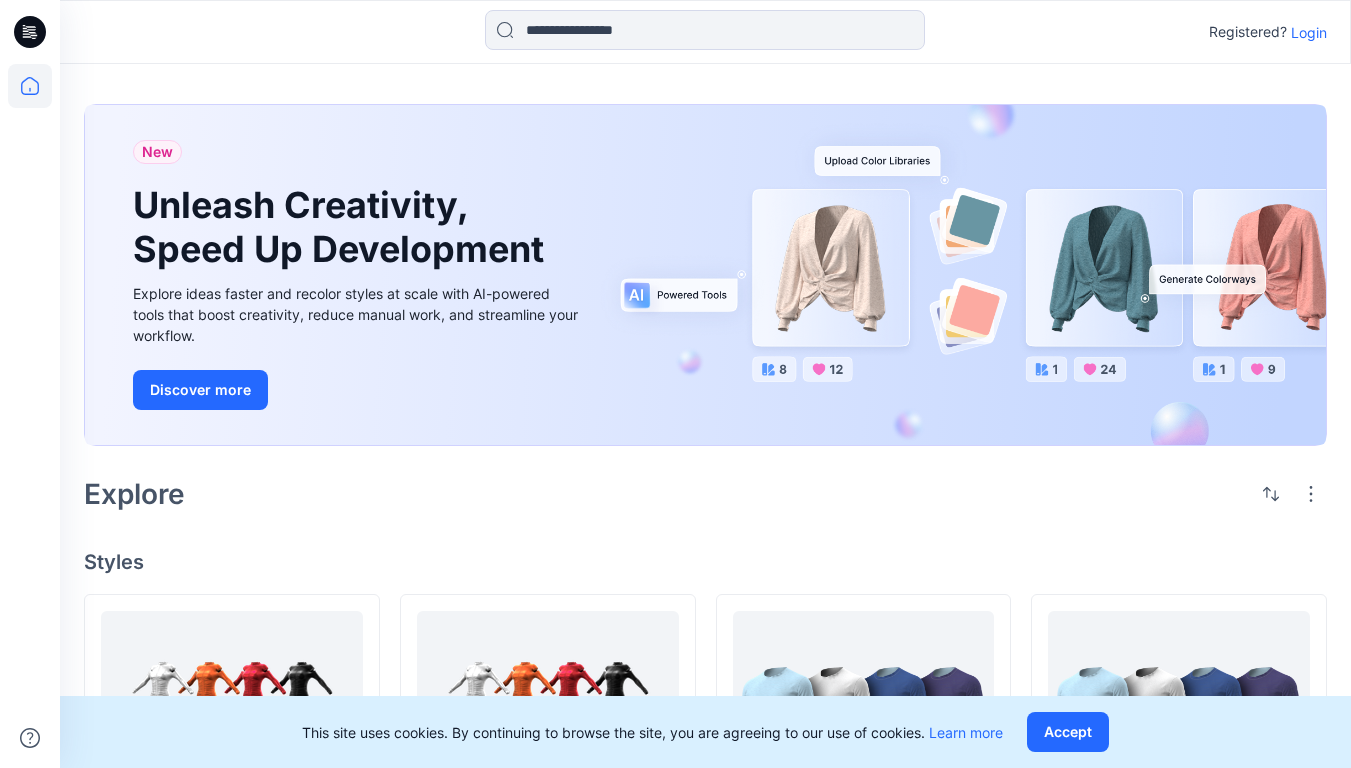 click on "Login" at bounding box center [1309, 32] 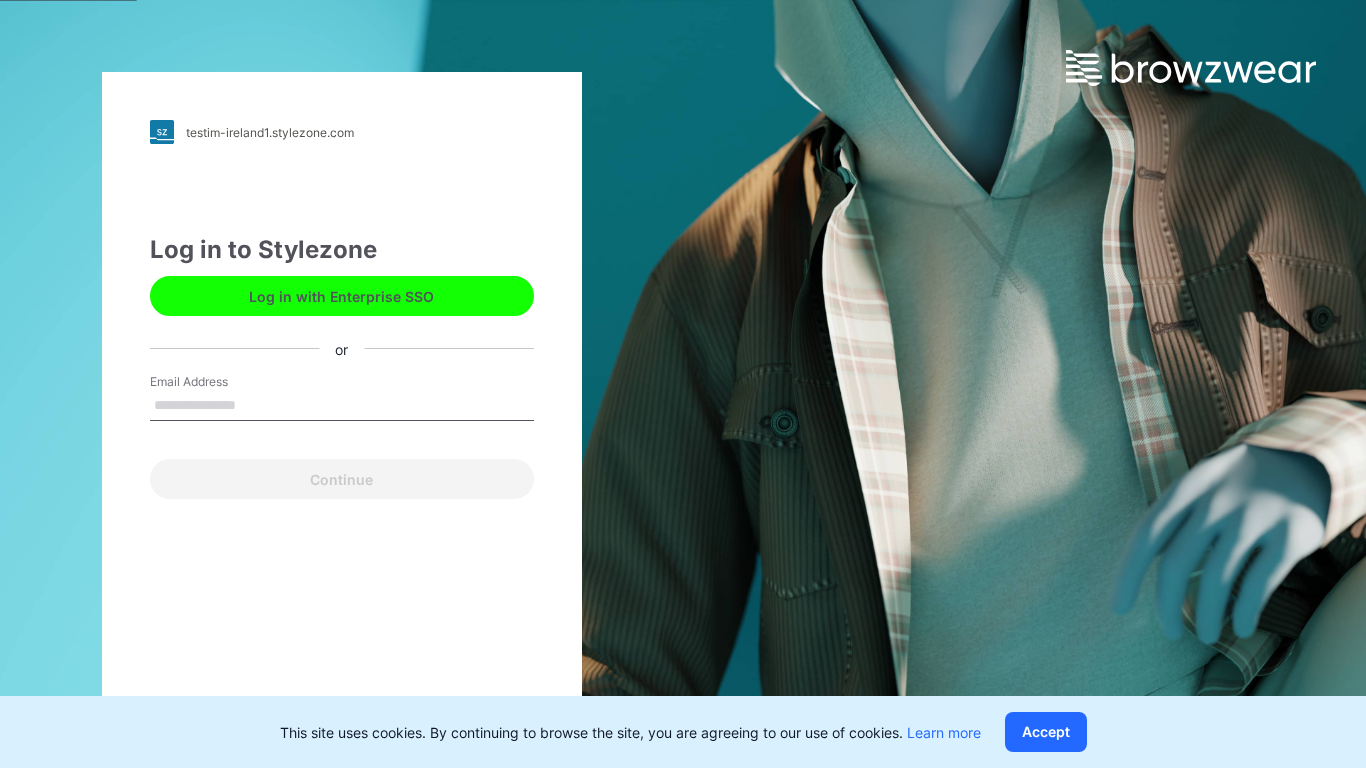 click on "Email Address" at bounding box center (342, 406) 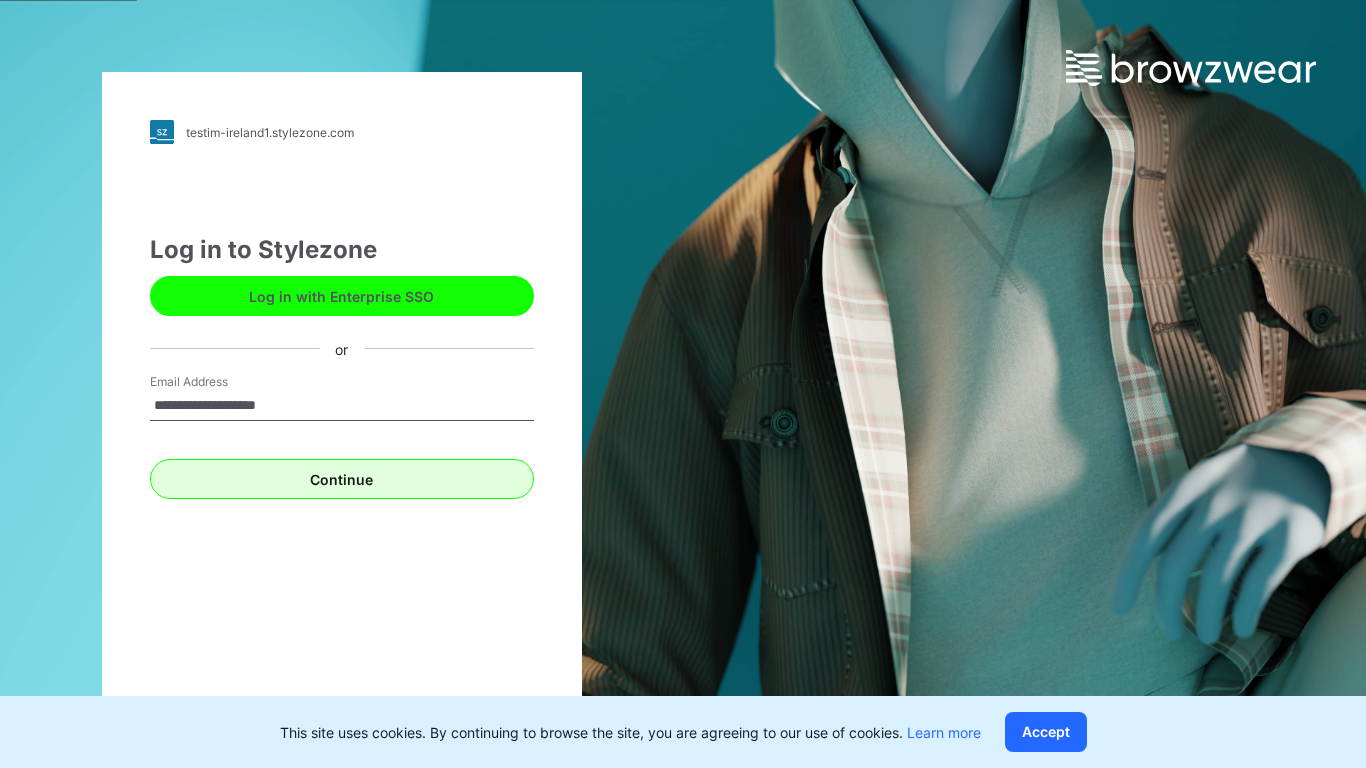 type on "**********" 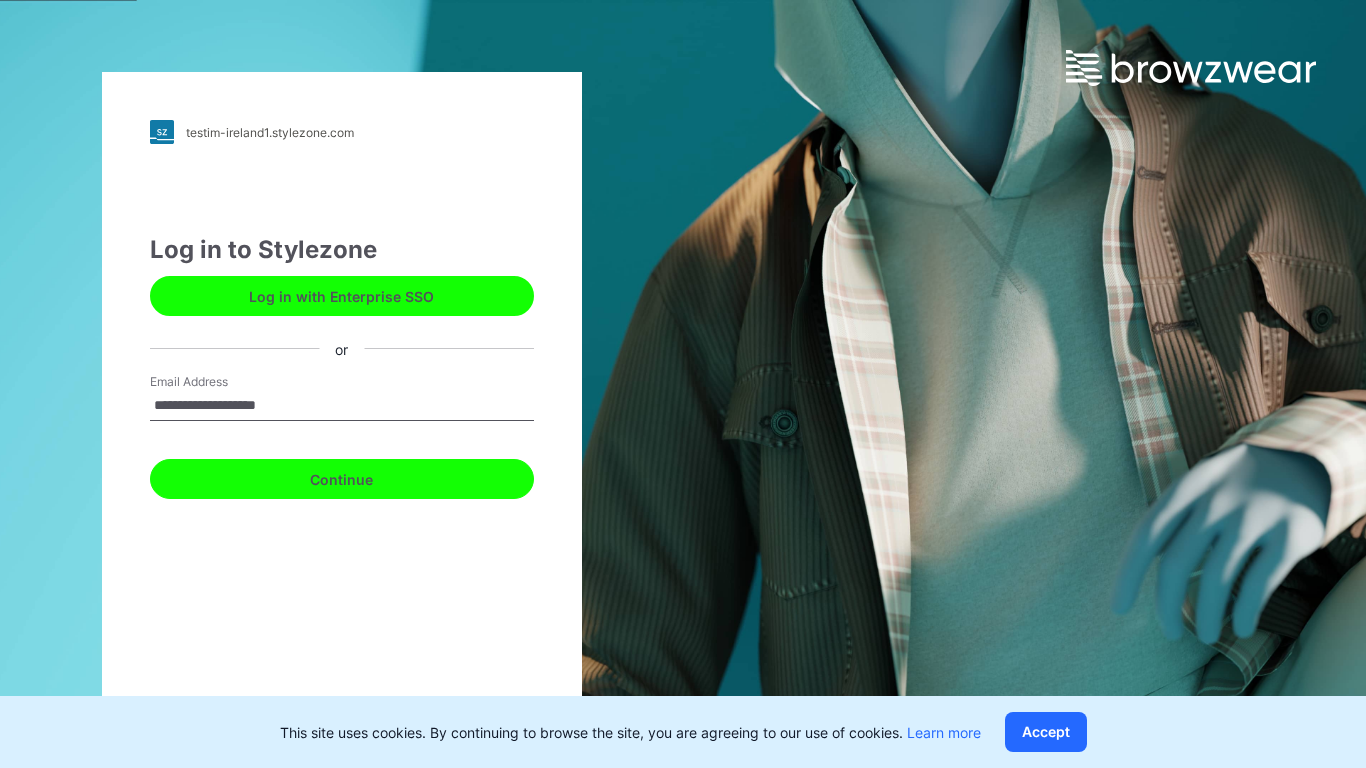 click on "Continue" at bounding box center [342, 479] 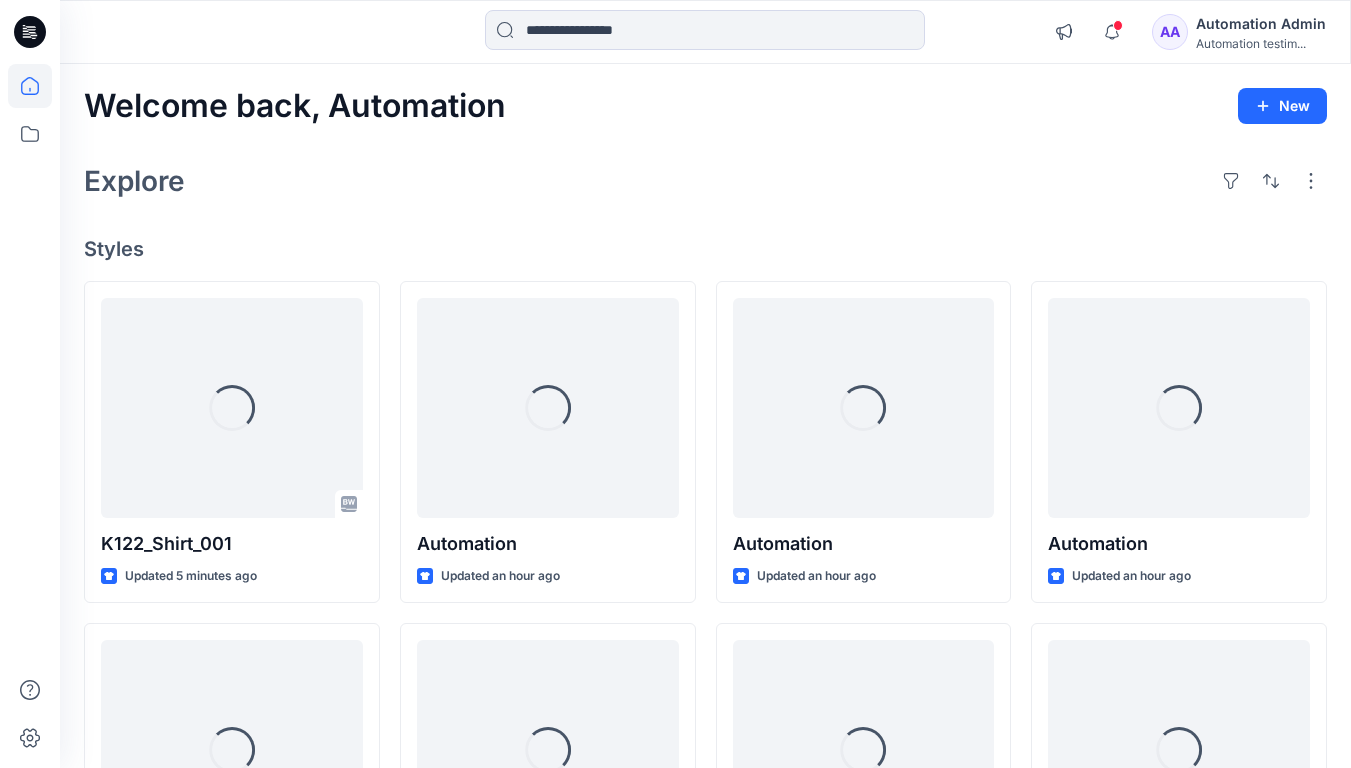 scroll, scrollTop: 0, scrollLeft: 0, axis: both 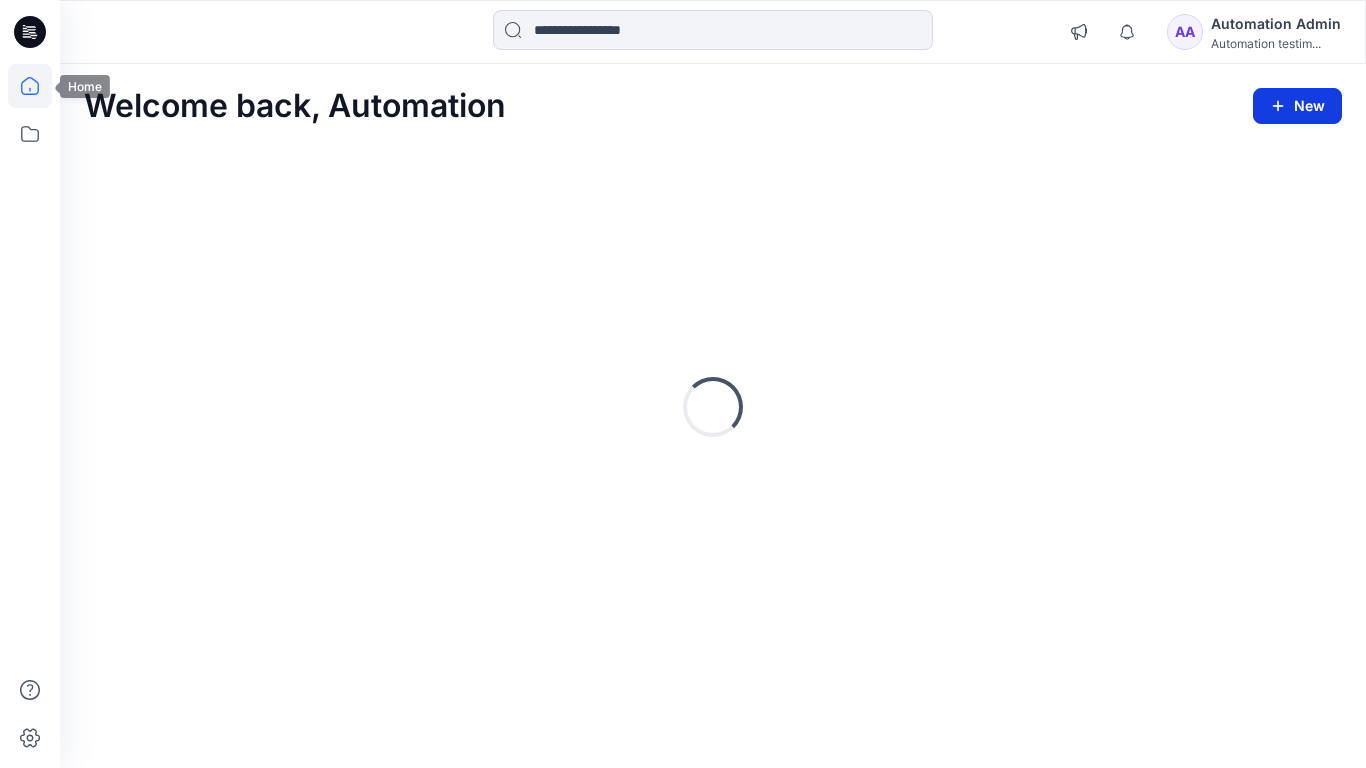 click on "New" at bounding box center [1297, 106] 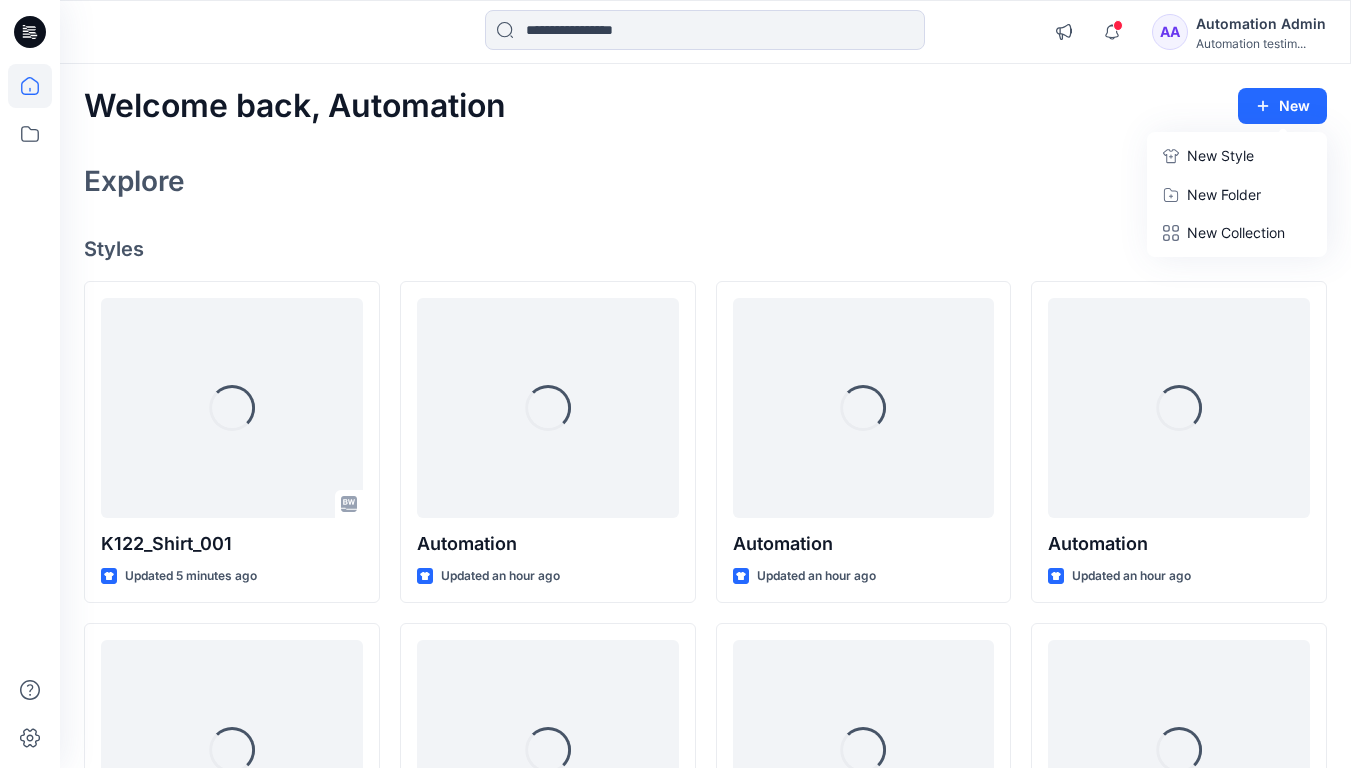 click on "New Style" at bounding box center (1220, 156) 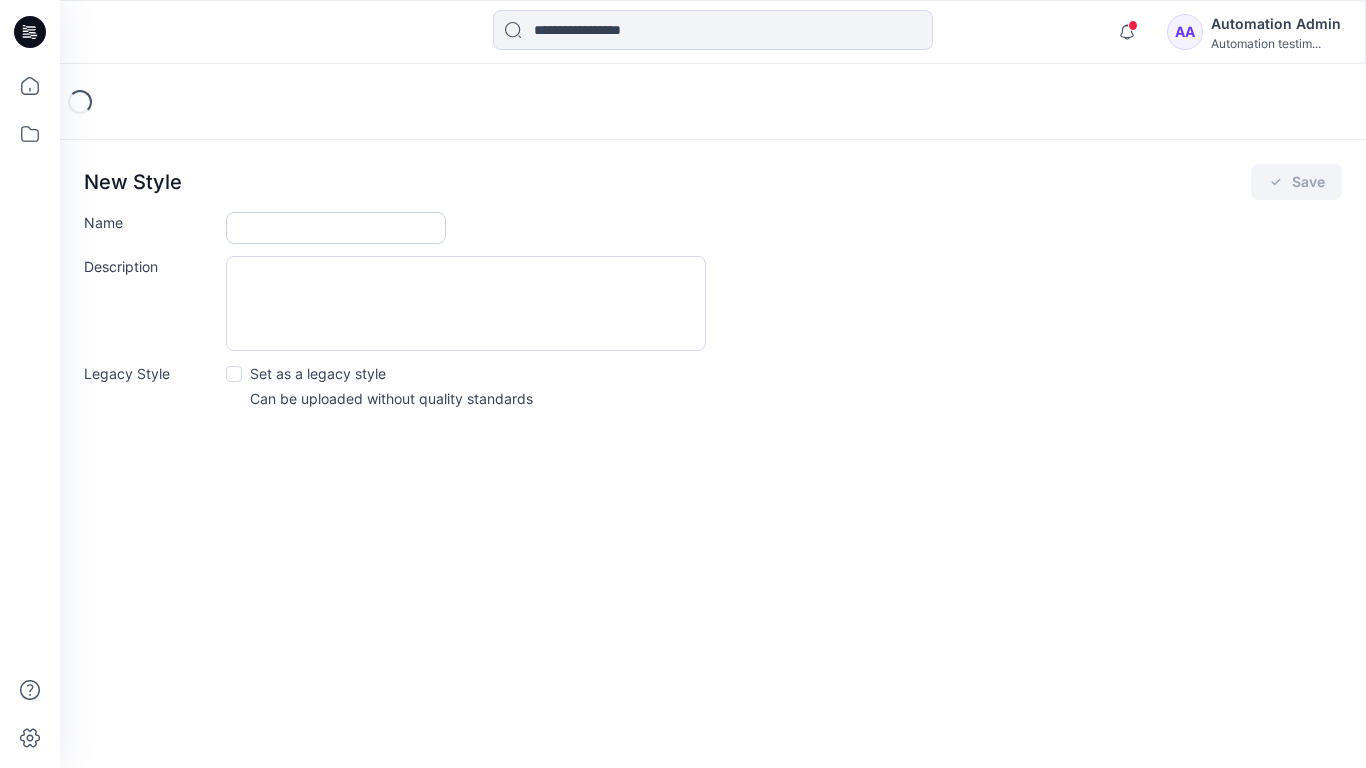 click on "Name" at bounding box center [336, 228] 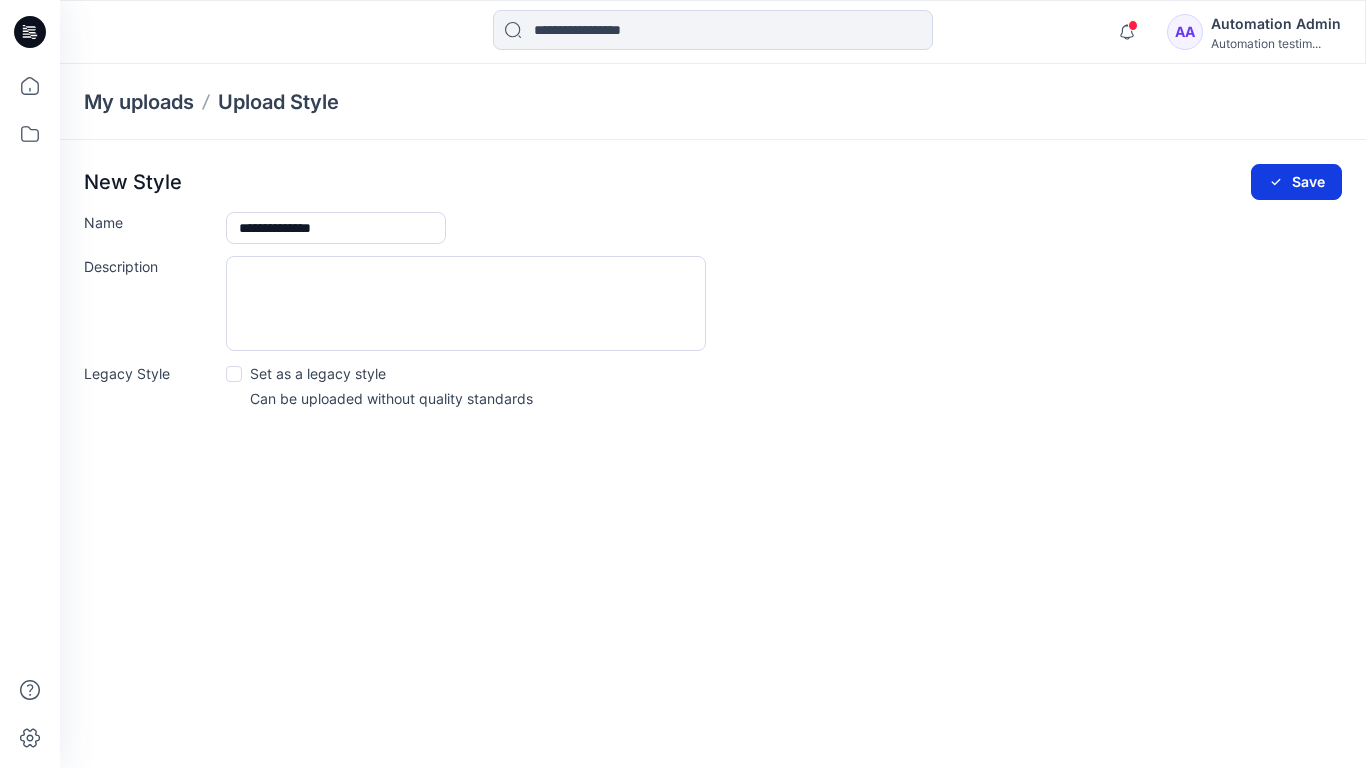type on "**********" 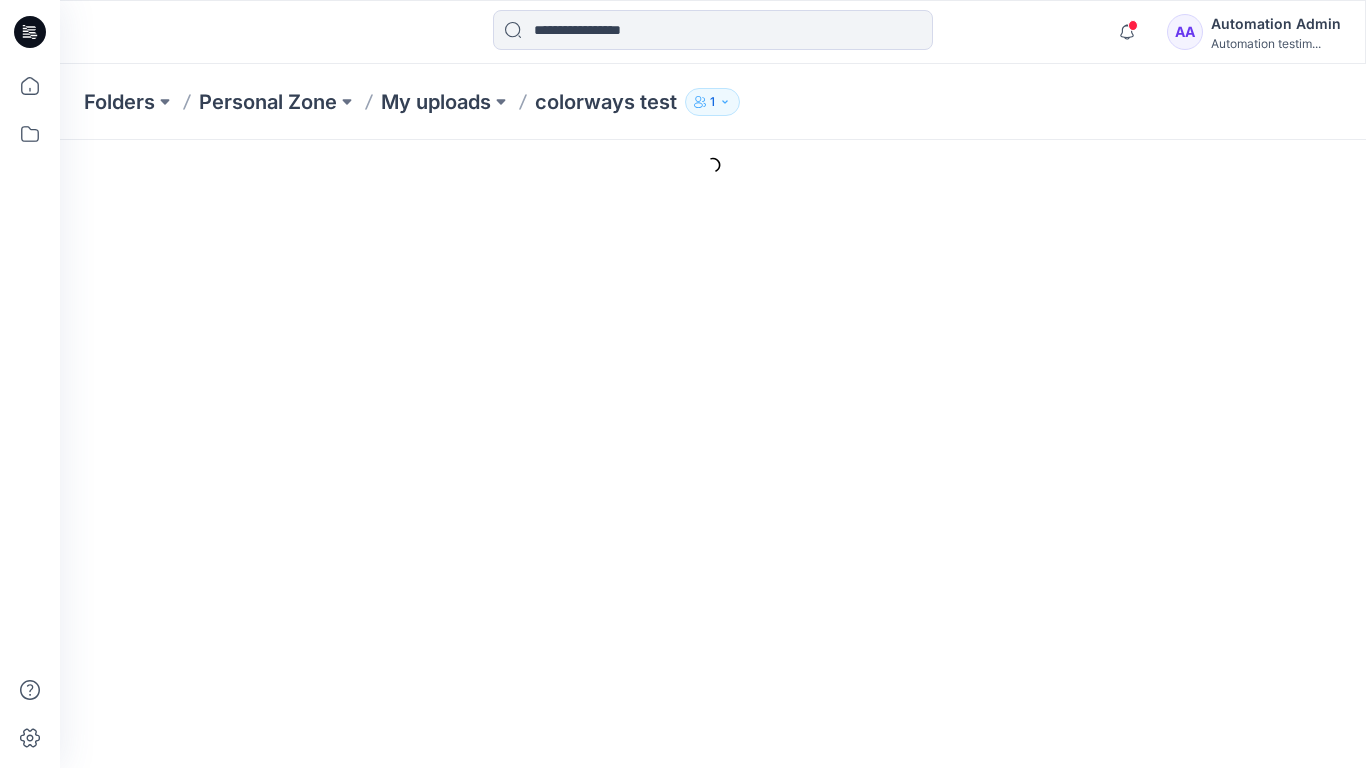 scroll, scrollTop: 0, scrollLeft: 0, axis: both 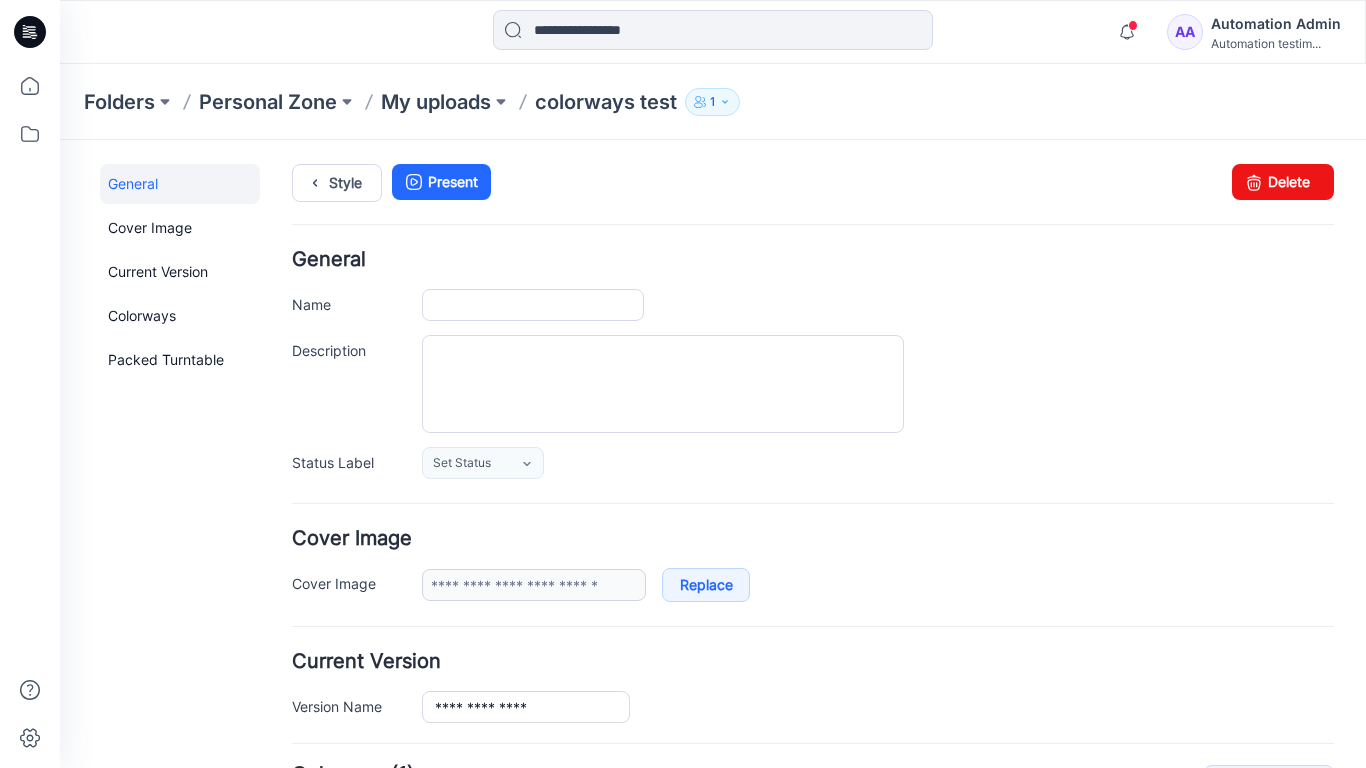 type on "**********" 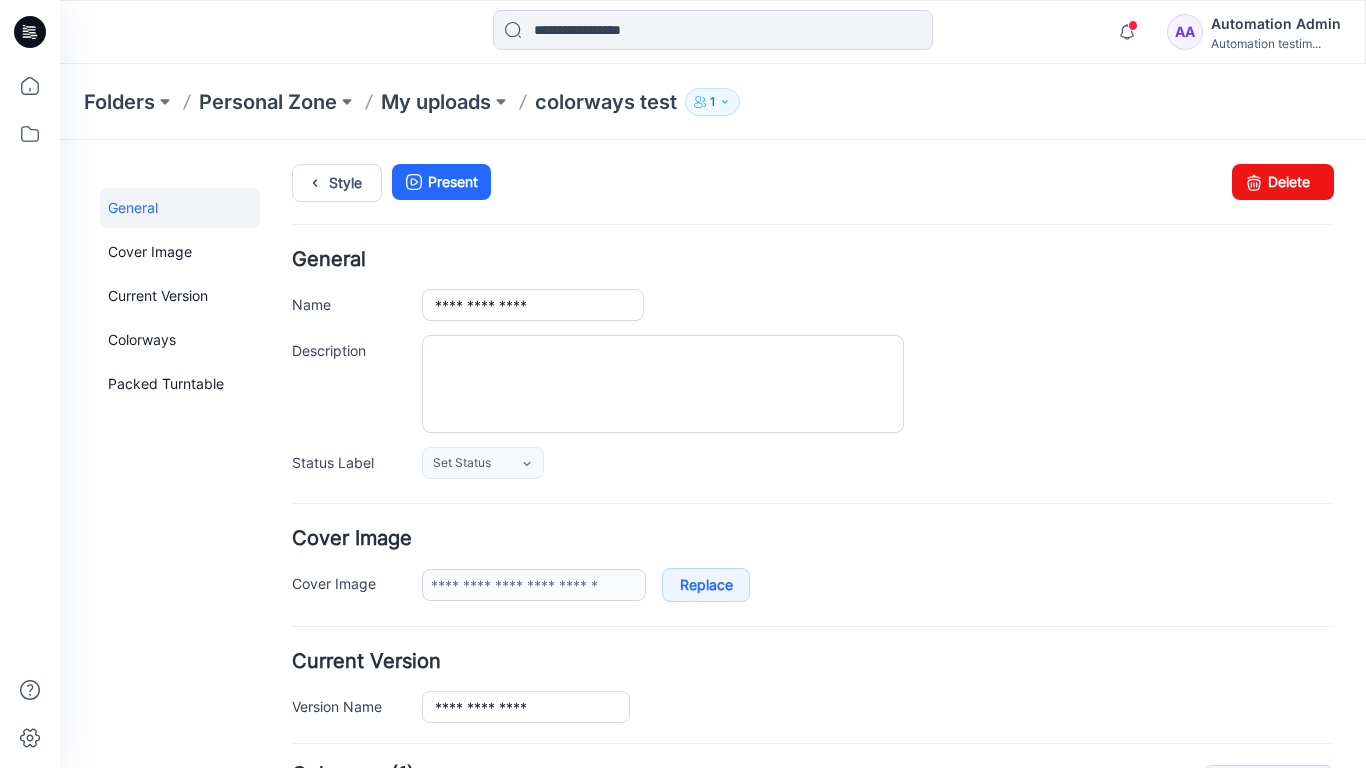 scroll, scrollTop: 328, scrollLeft: 0, axis: vertical 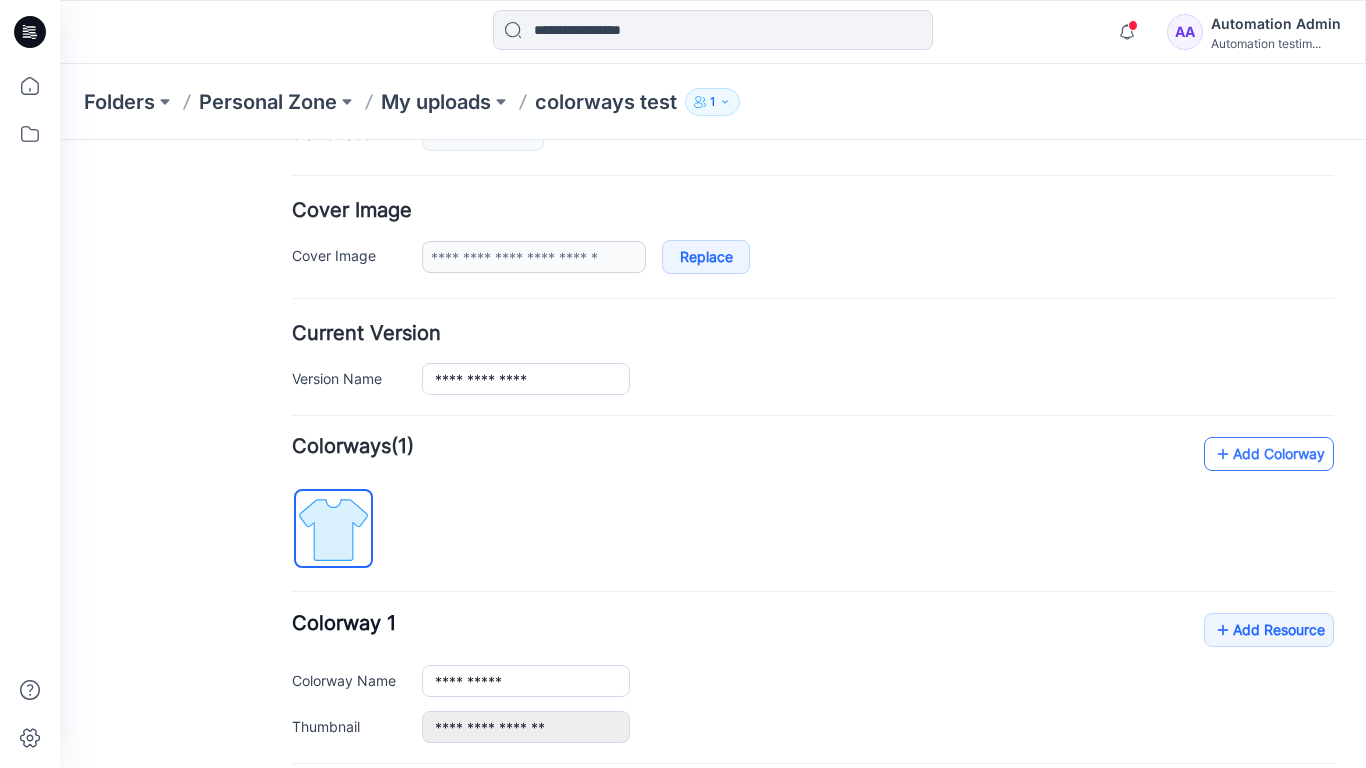 click on "Add Colorway" at bounding box center [1269, 454] 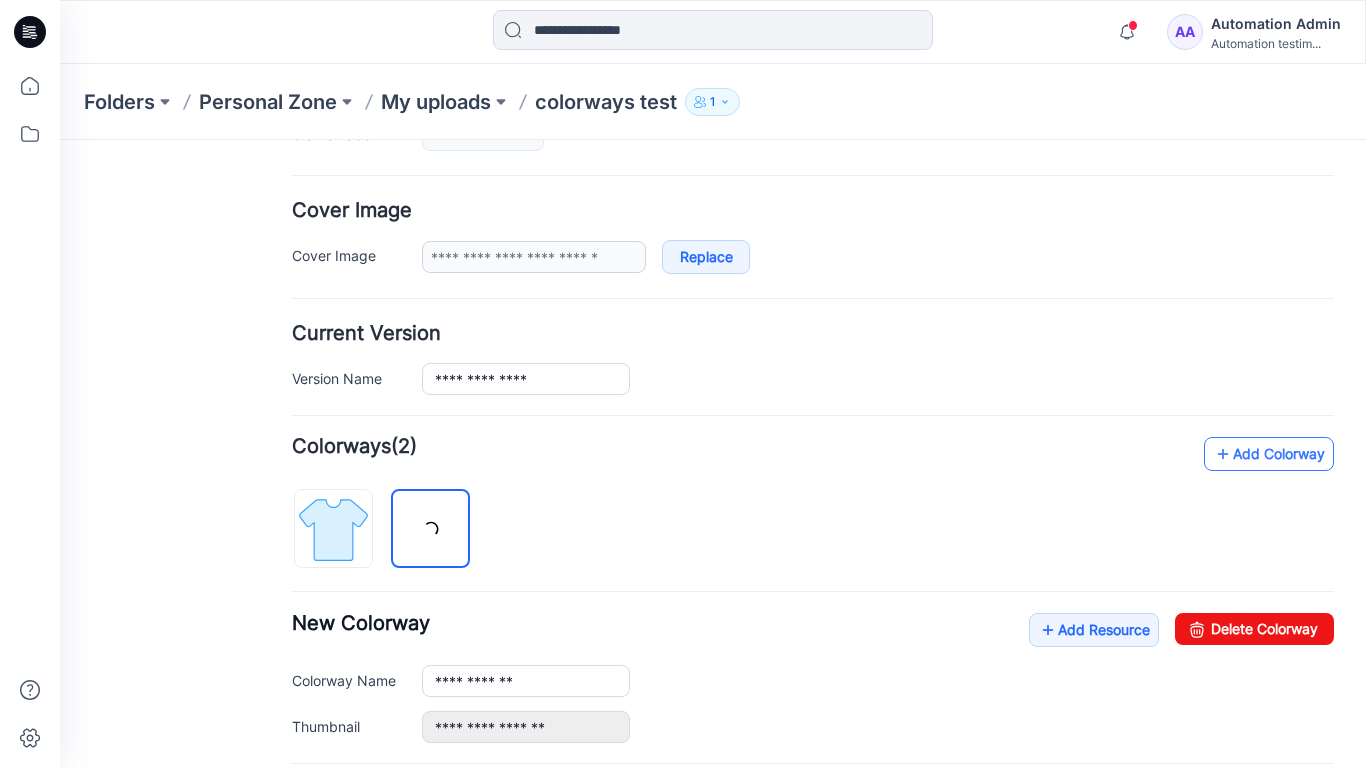 click on "Add Colorway" at bounding box center (1269, 454) 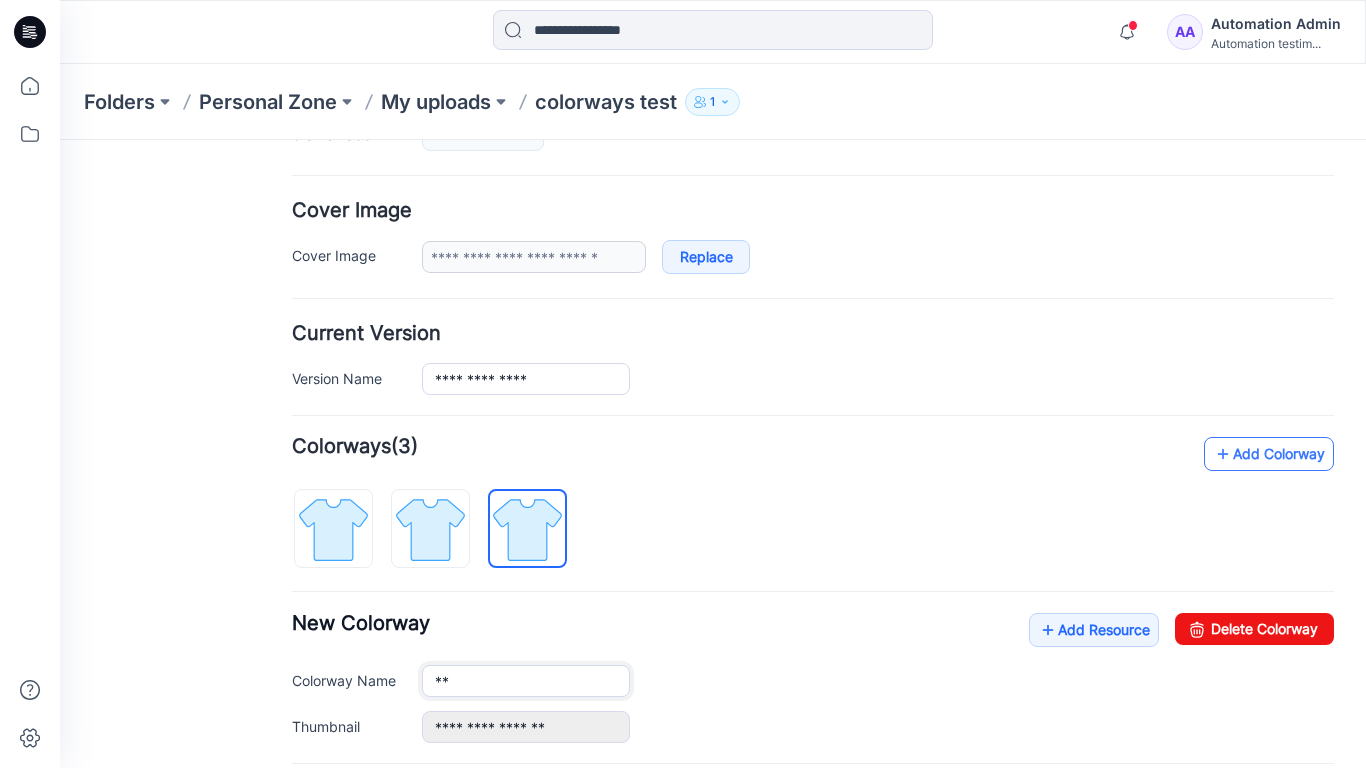 type on "*" 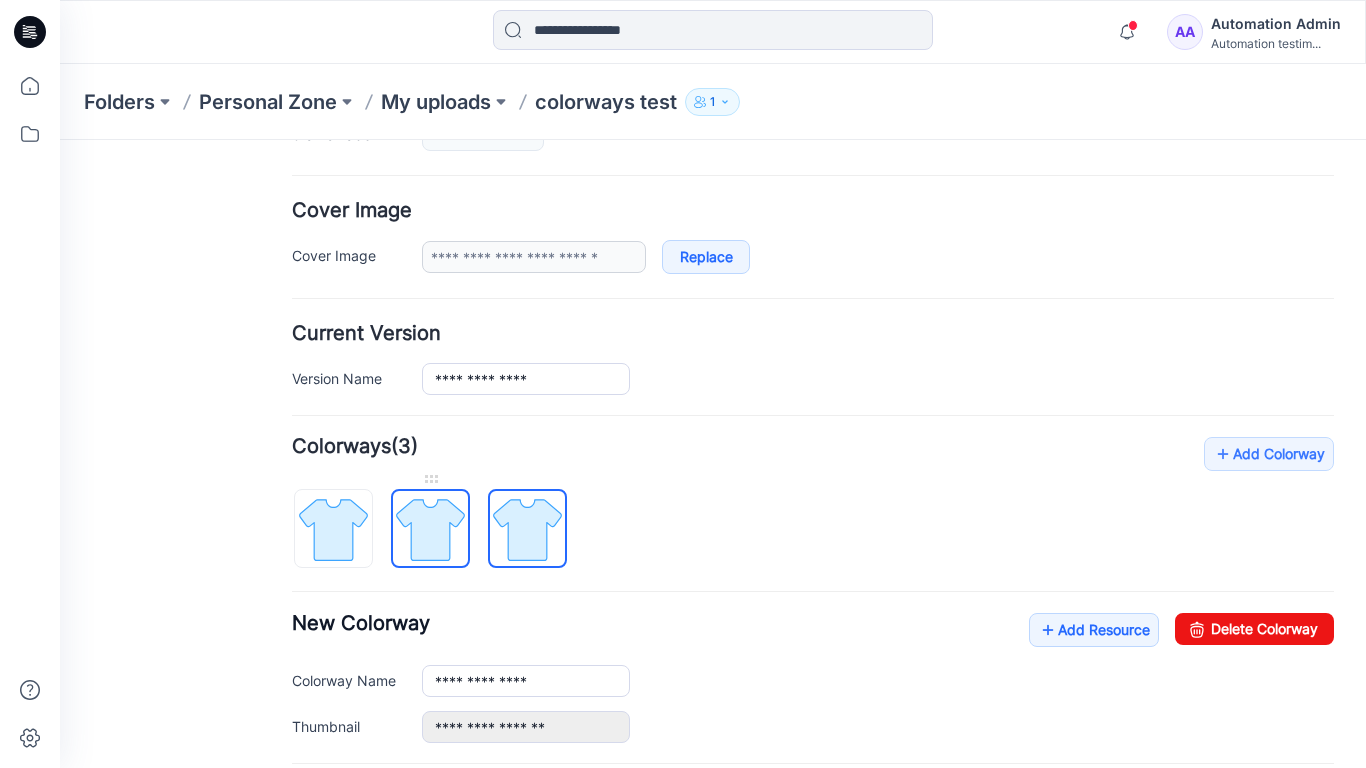 click at bounding box center [430, 529] 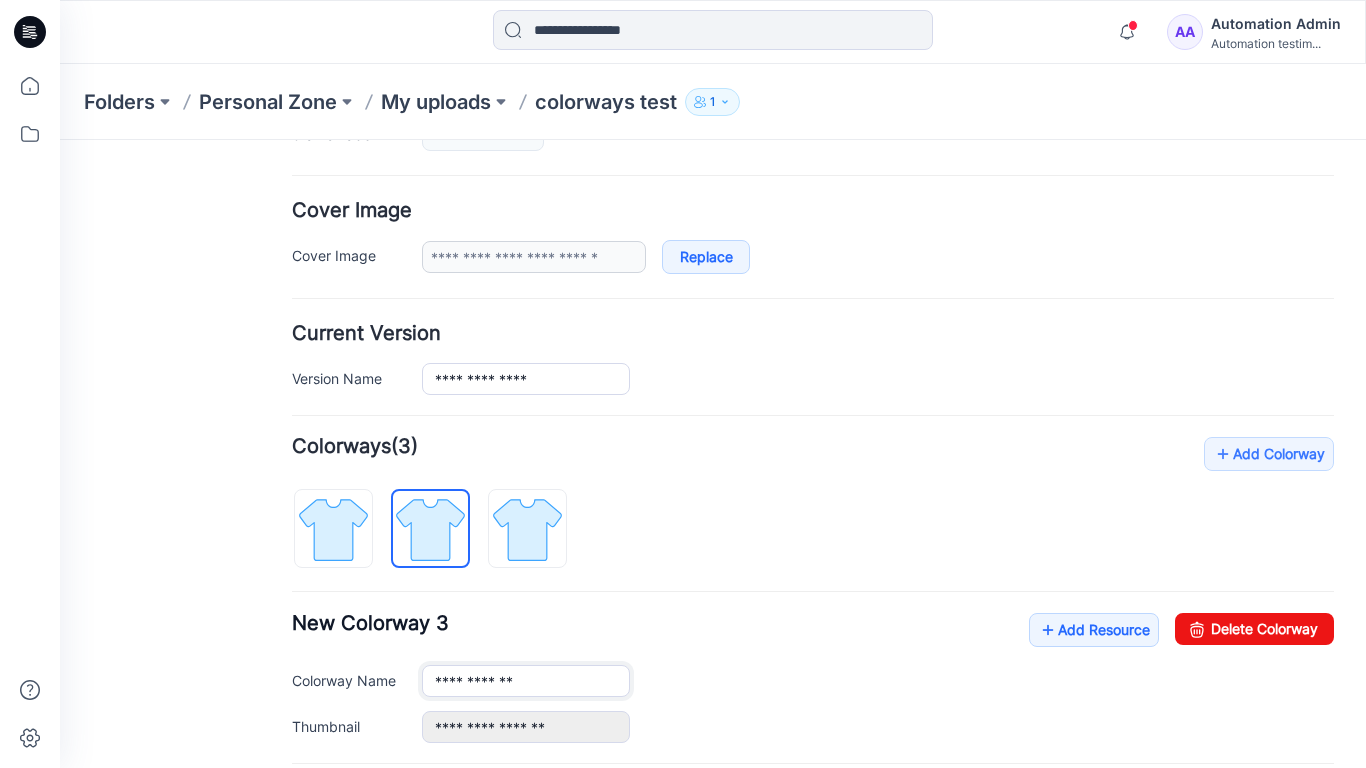 click on "**********" at bounding box center (526, 681) 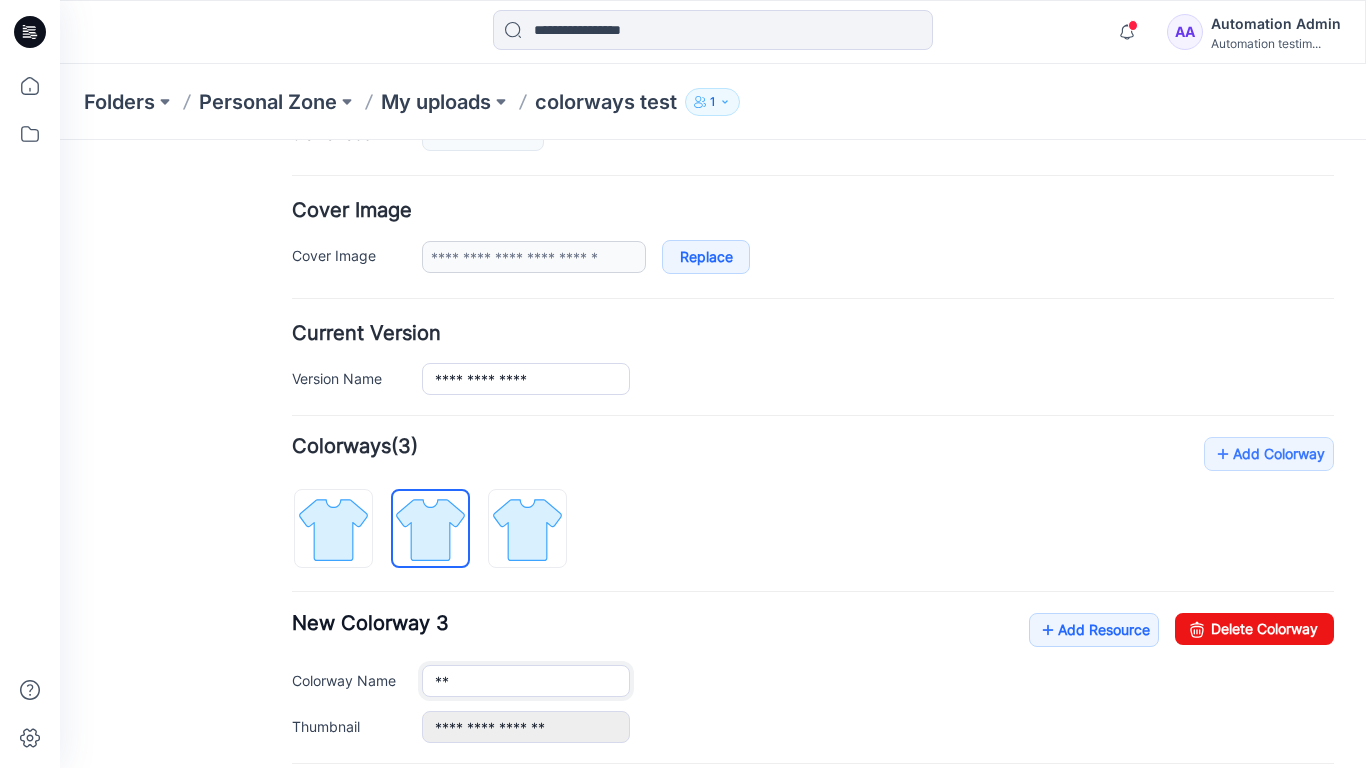 type on "*" 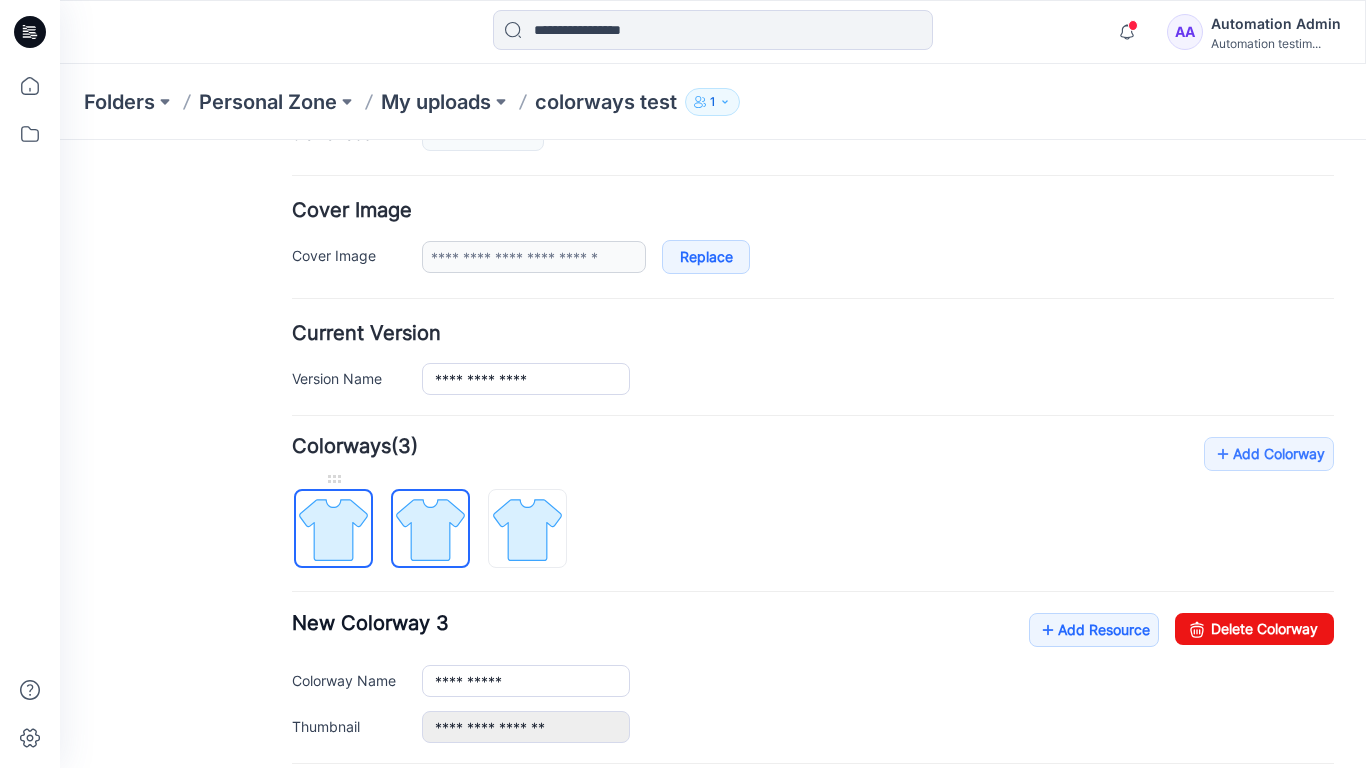 click at bounding box center [333, 529] 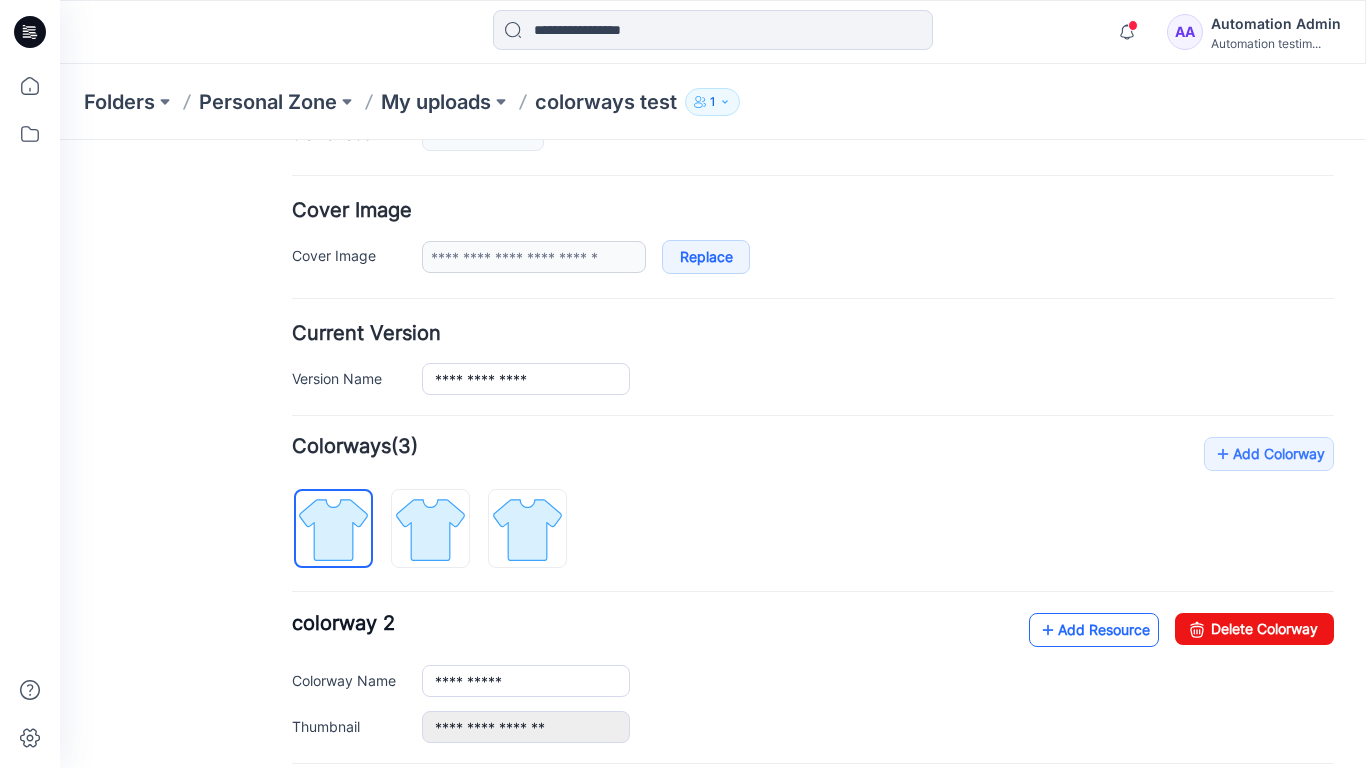click on "Add Resource" at bounding box center [1094, 630] 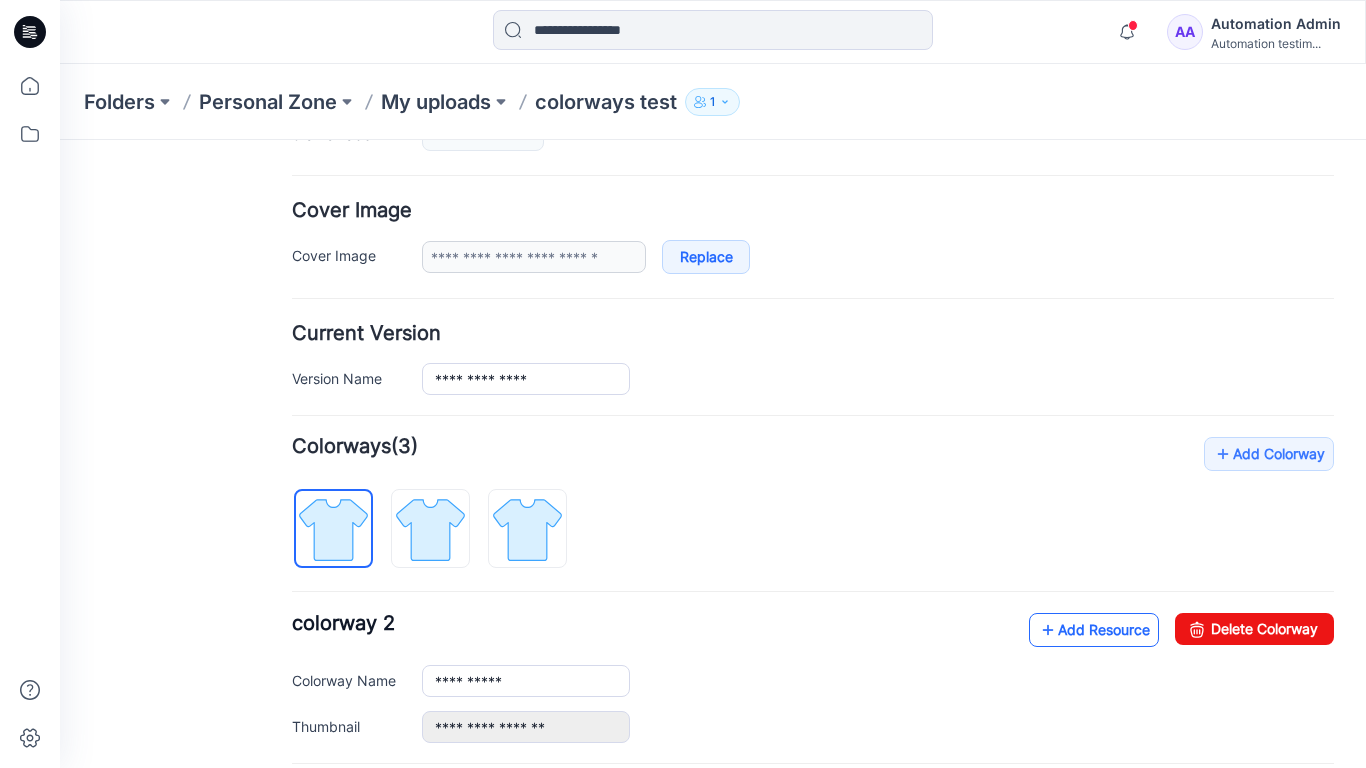 type on "**********" 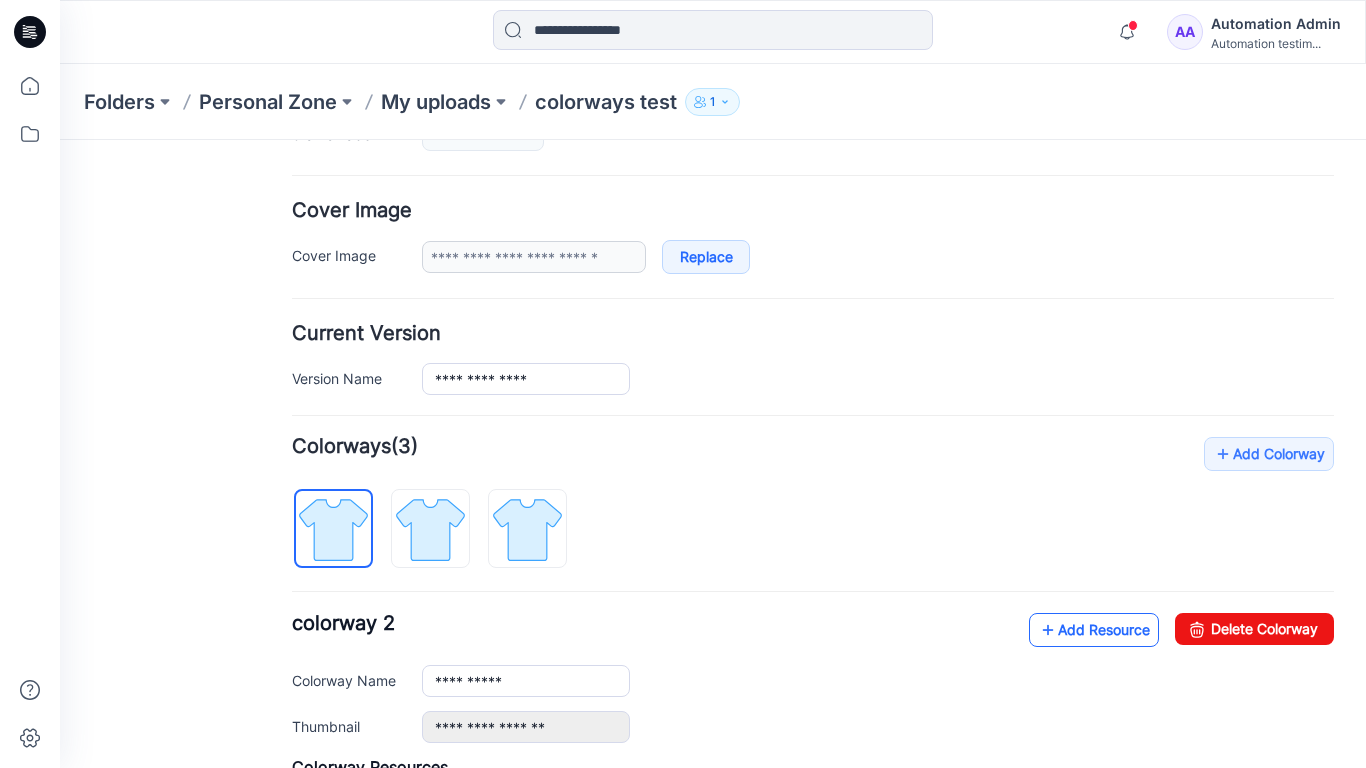type 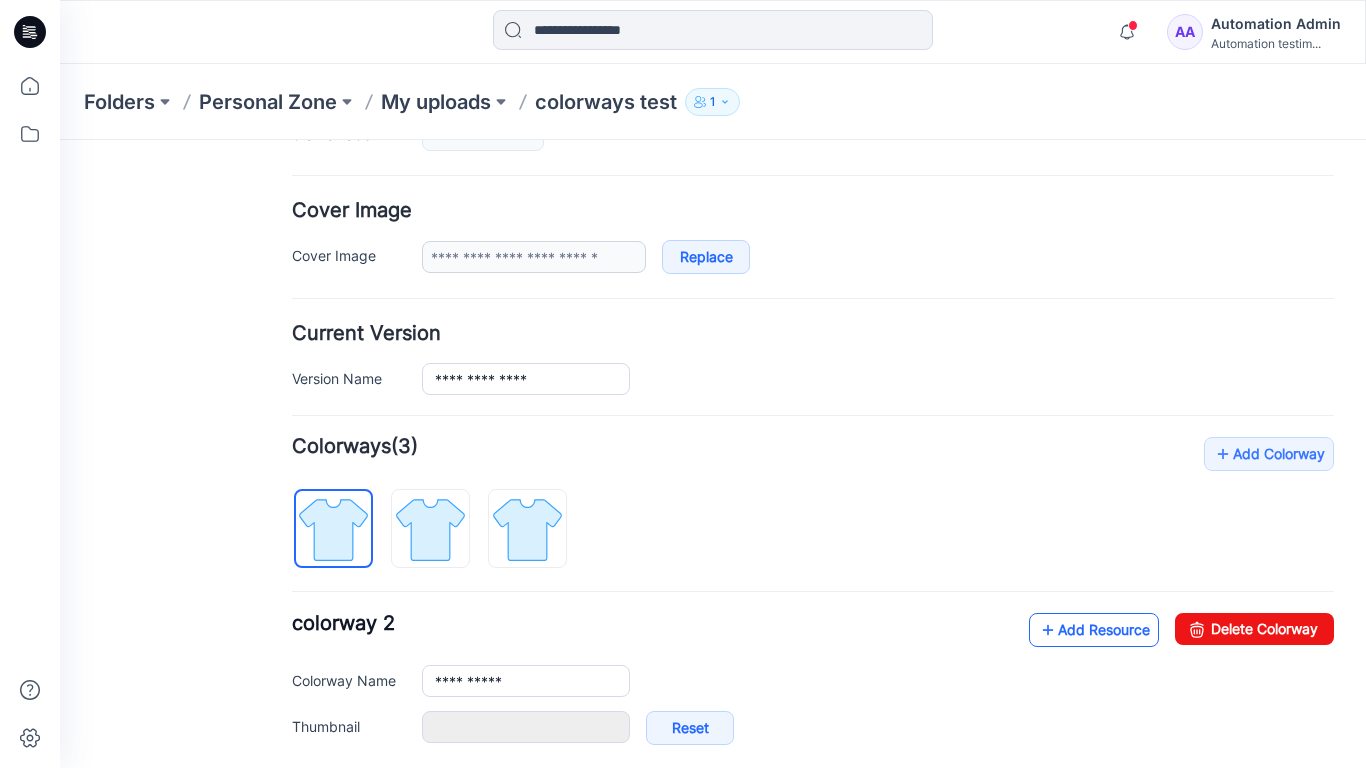 type on "**********" 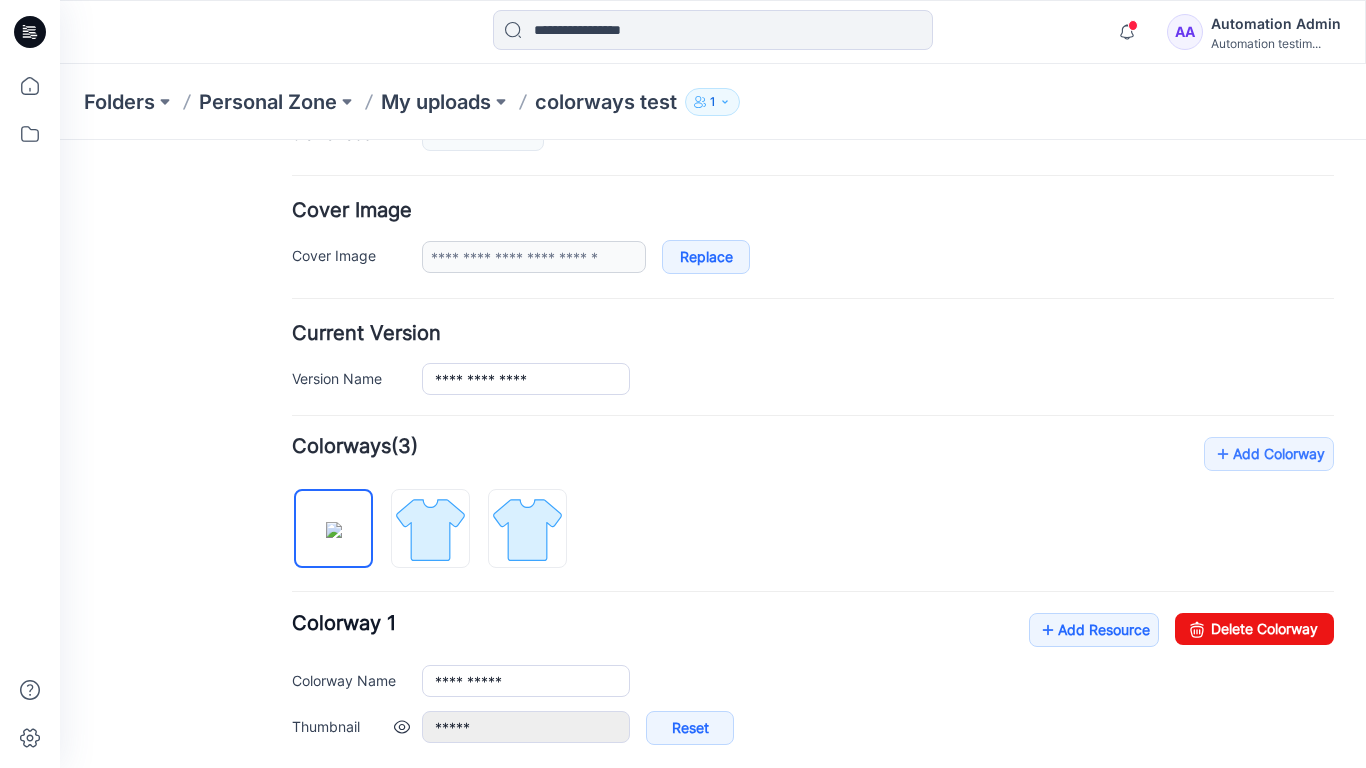 click at bounding box center (402, 727) 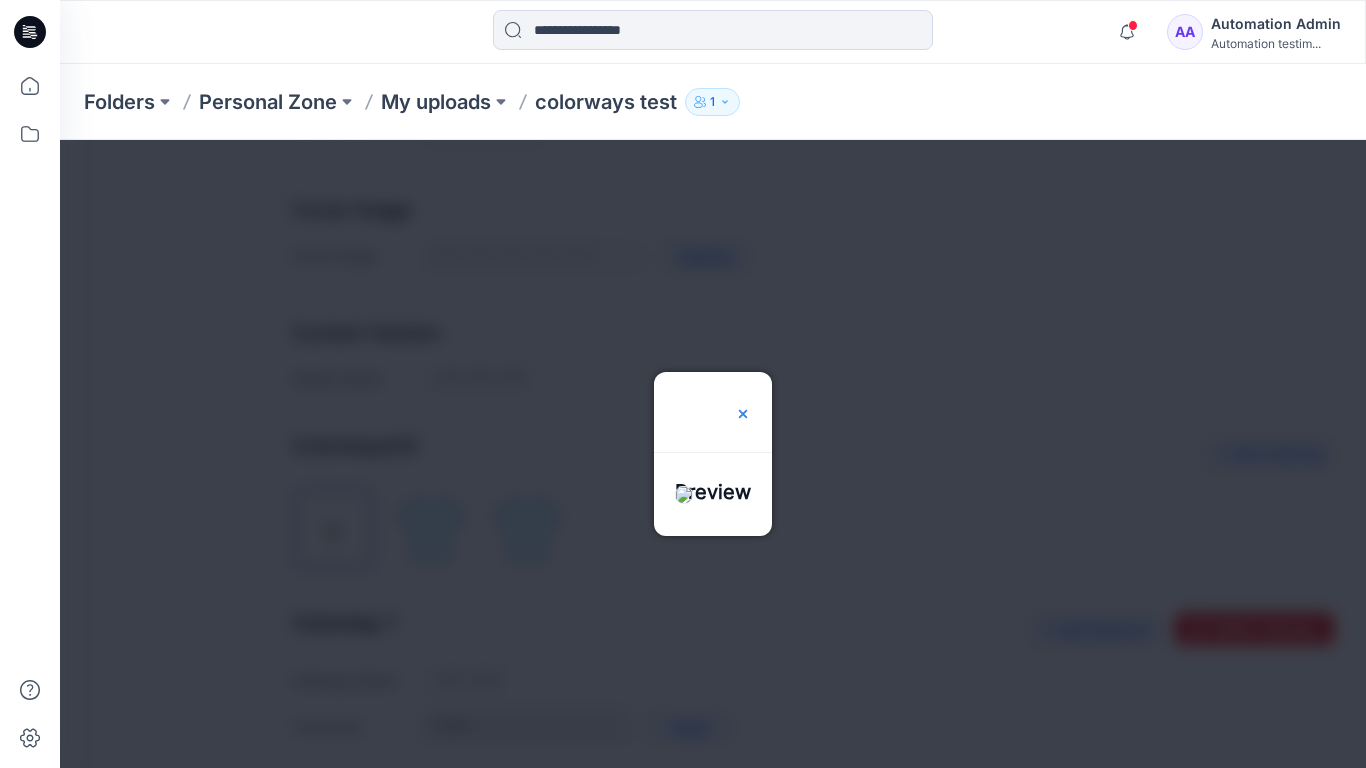 click at bounding box center [743, 414] 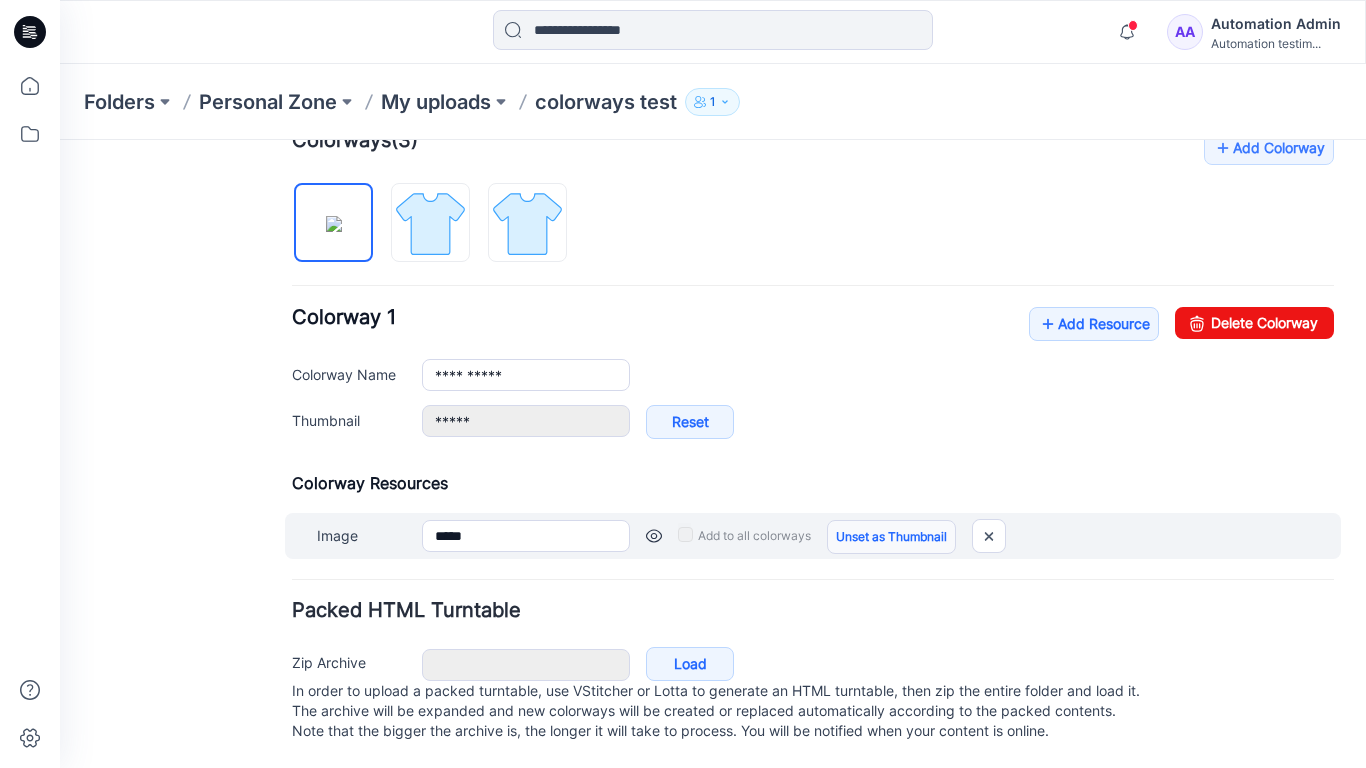 click on "Unset as Thumbnail" at bounding box center [891, 537] 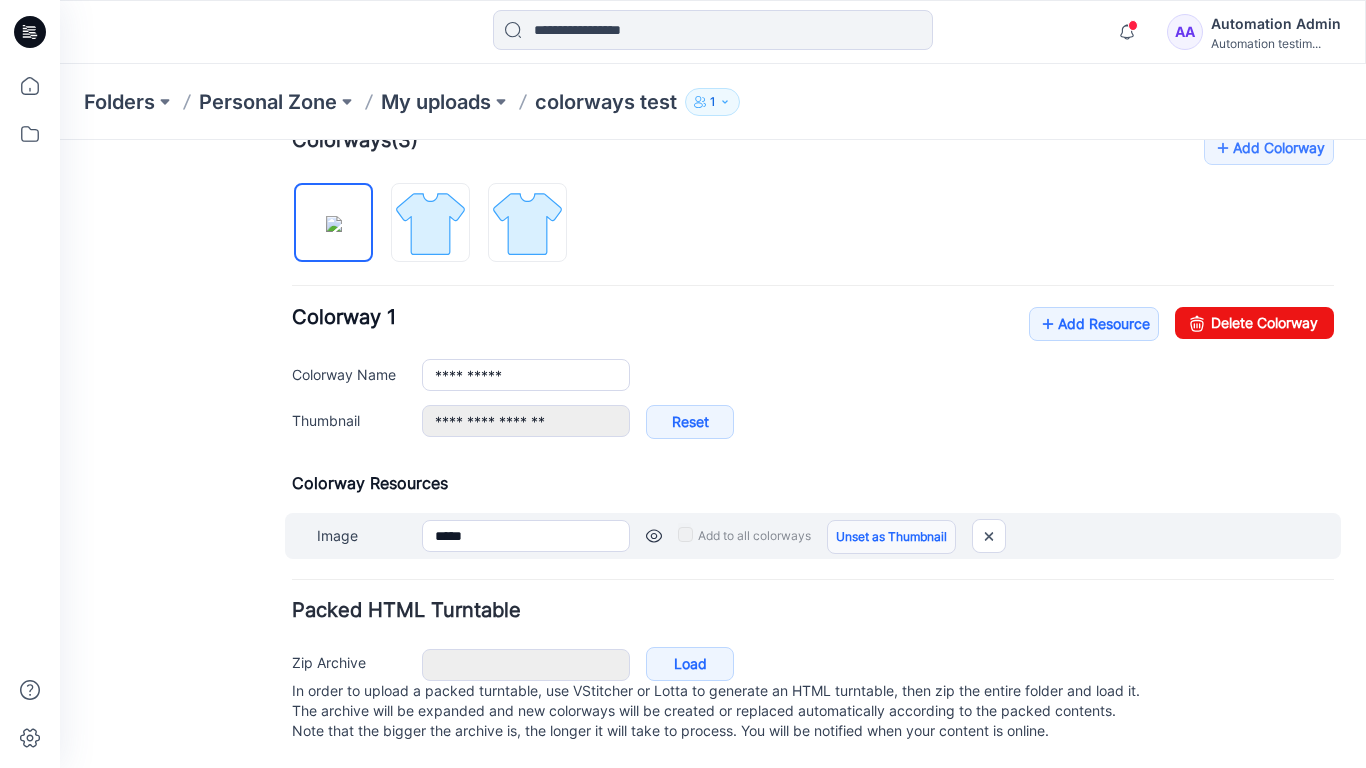 scroll, scrollTop: 632, scrollLeft: 0, axis: vertical 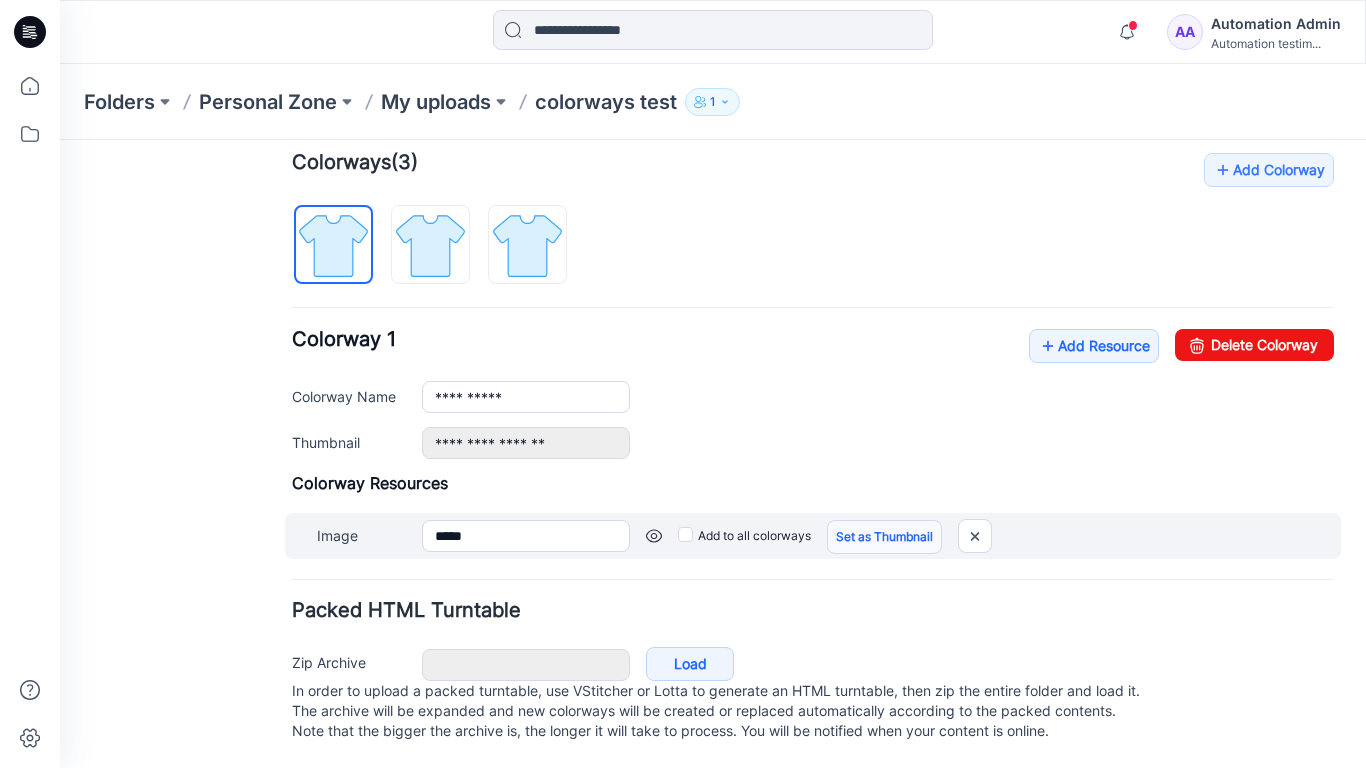 click on "Set as Thumbnail" at bounding box center (884, 537) 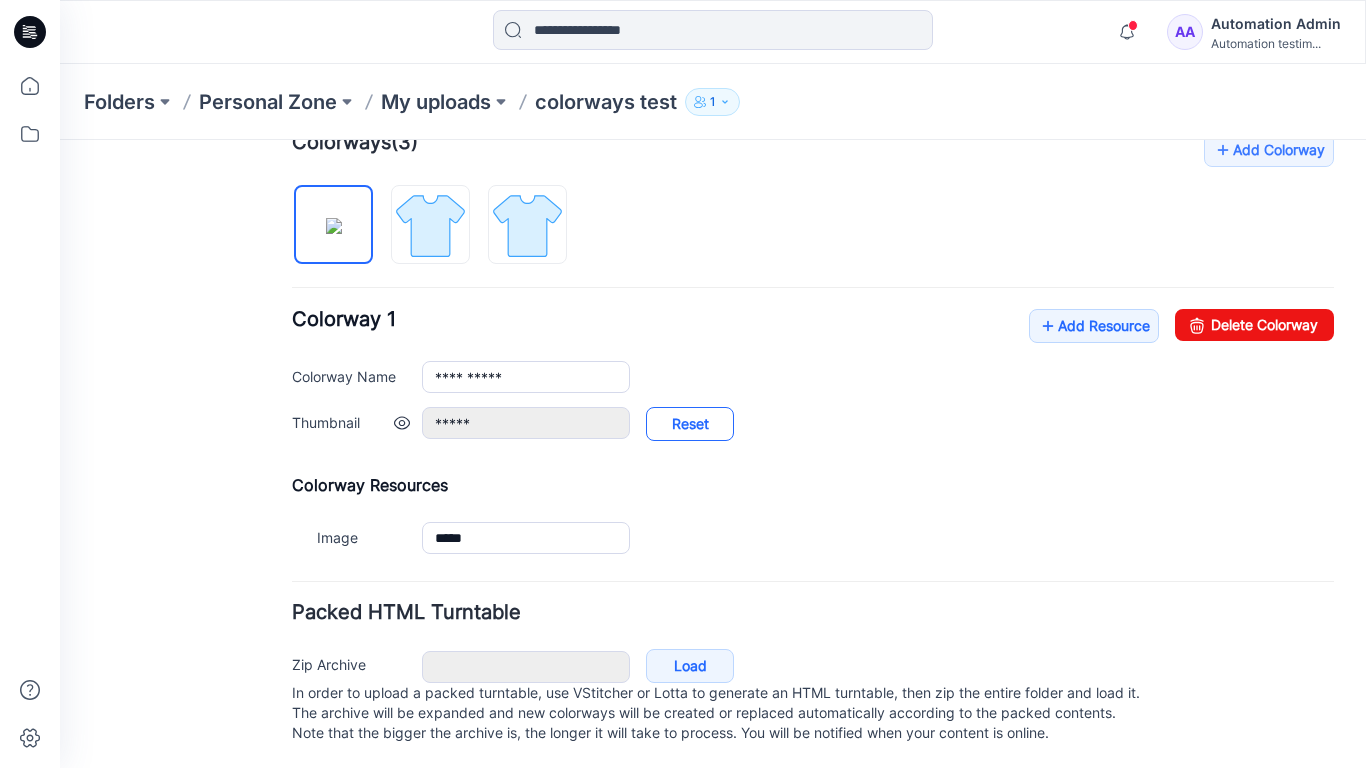 click on "Reset" at bounding box center [690, 424] 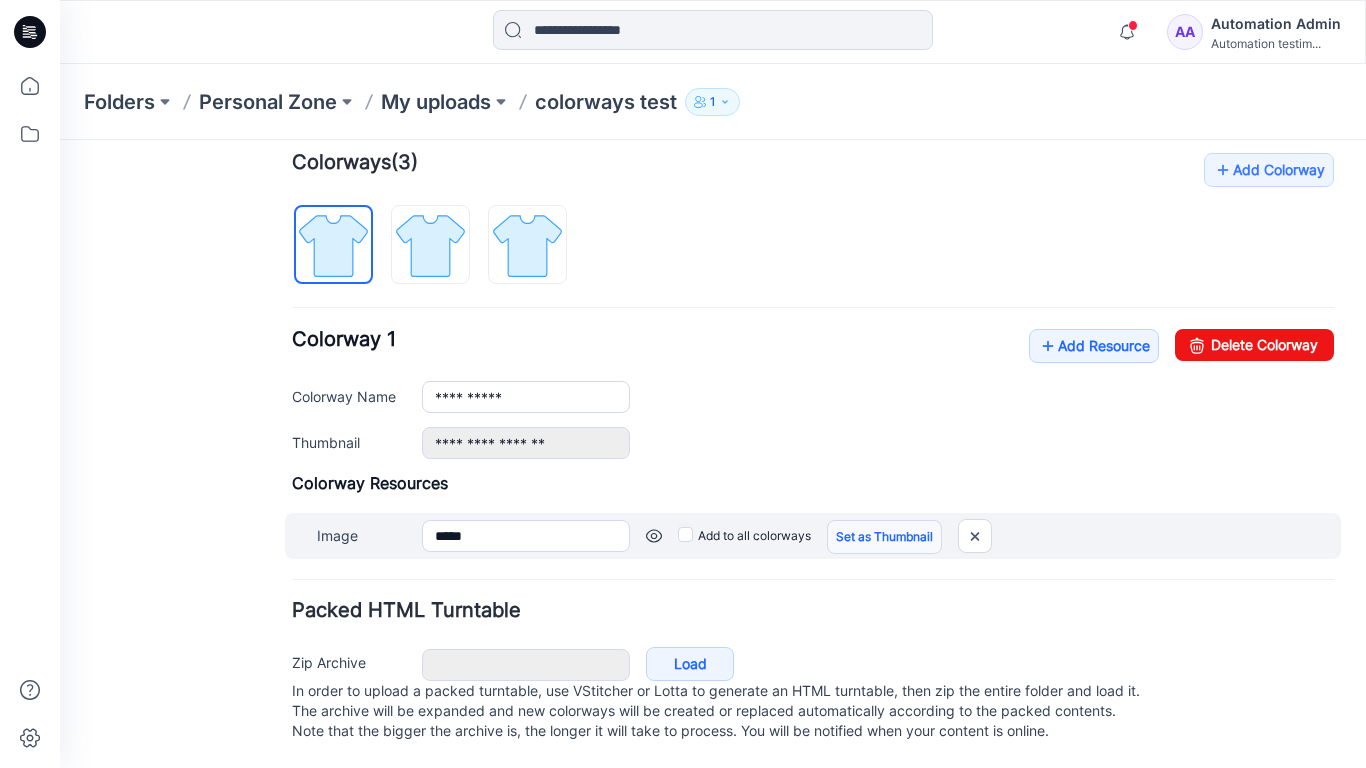 click on "Set as Thumbnail" at bounding box center (884, 537) 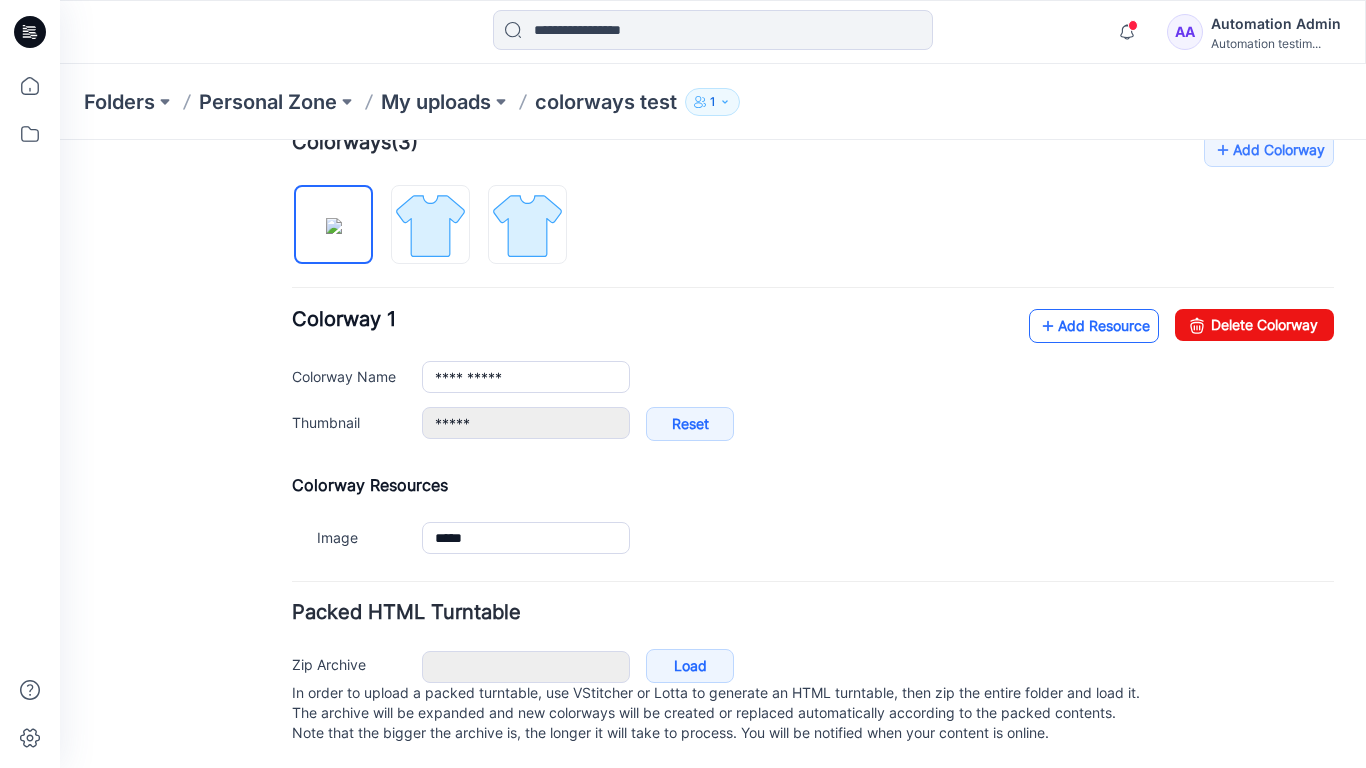 click on "Add Resource" at bounding box center [1094, 326] 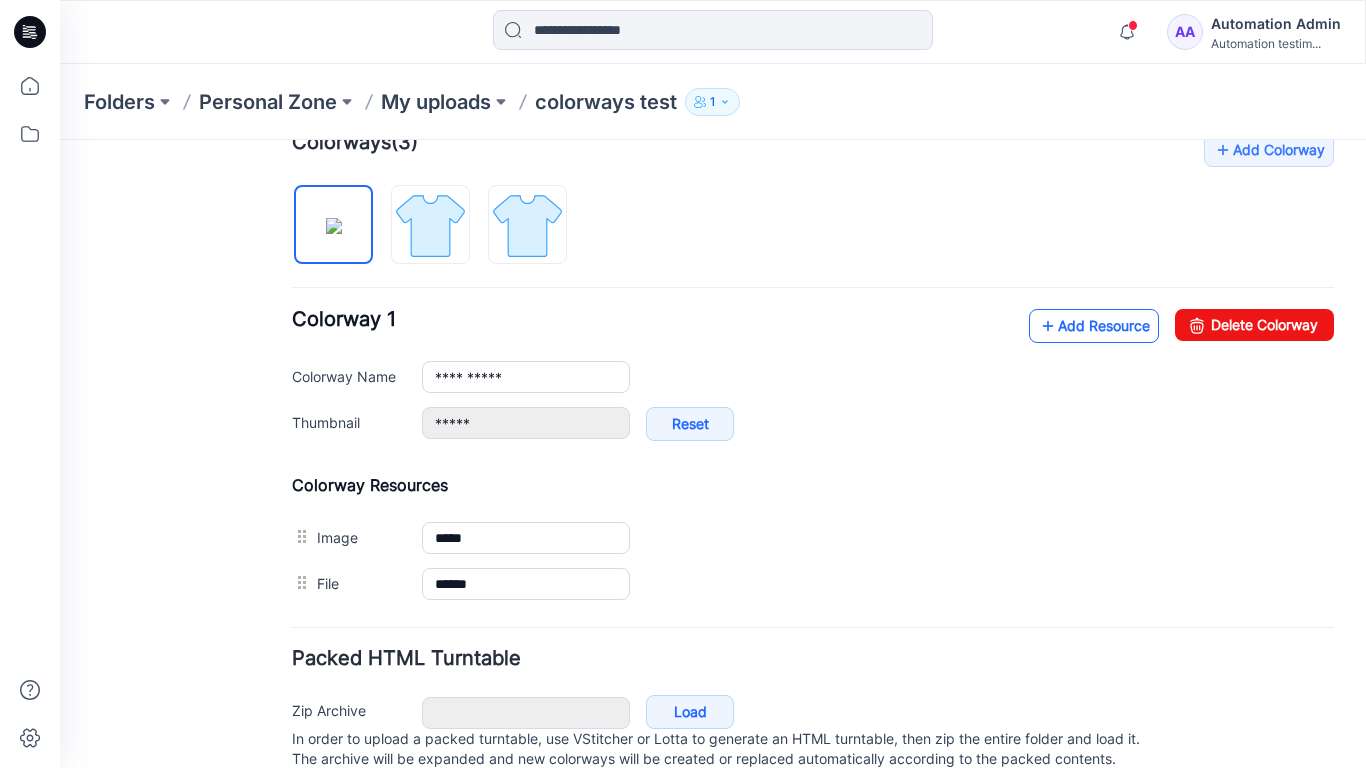 click on "Add Resource" at bounding box center (1094, 326) 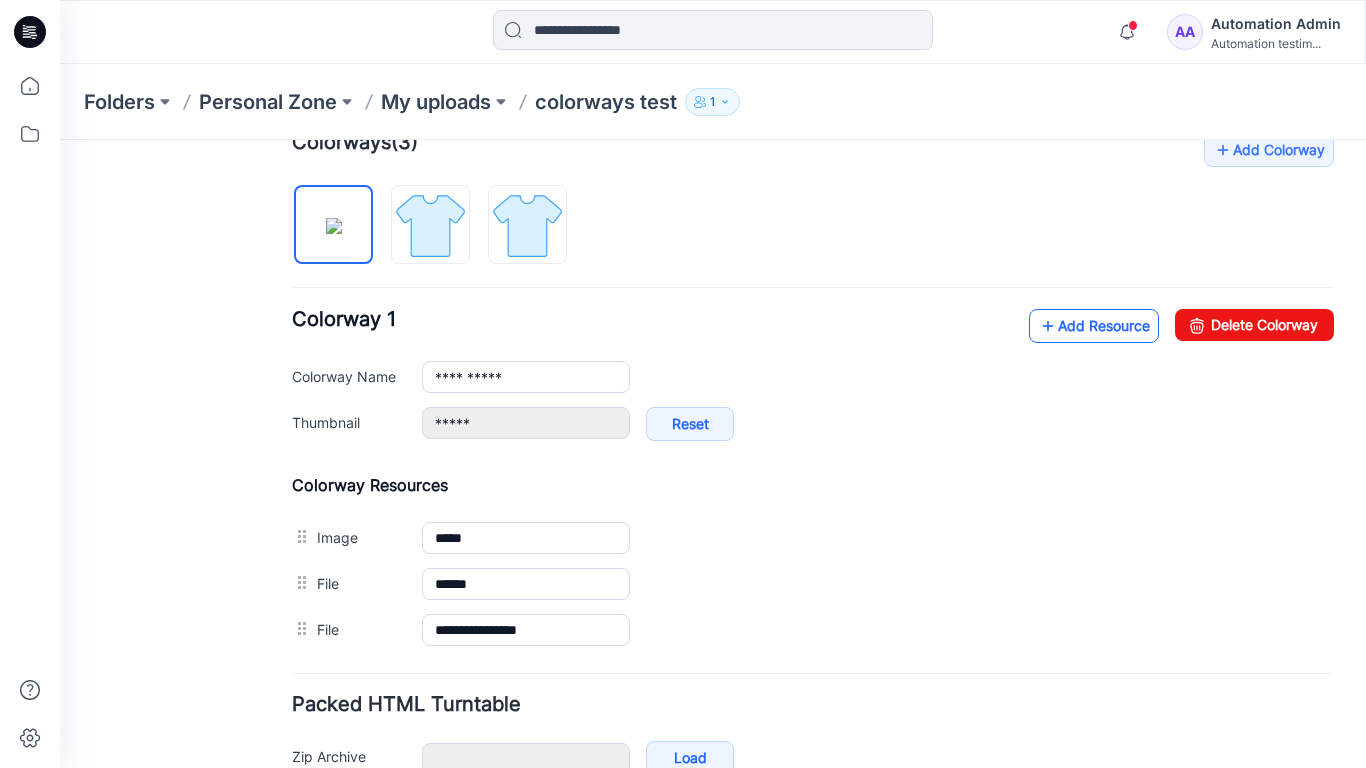 click on "Add Resource" at bounding box center (1094, 326) 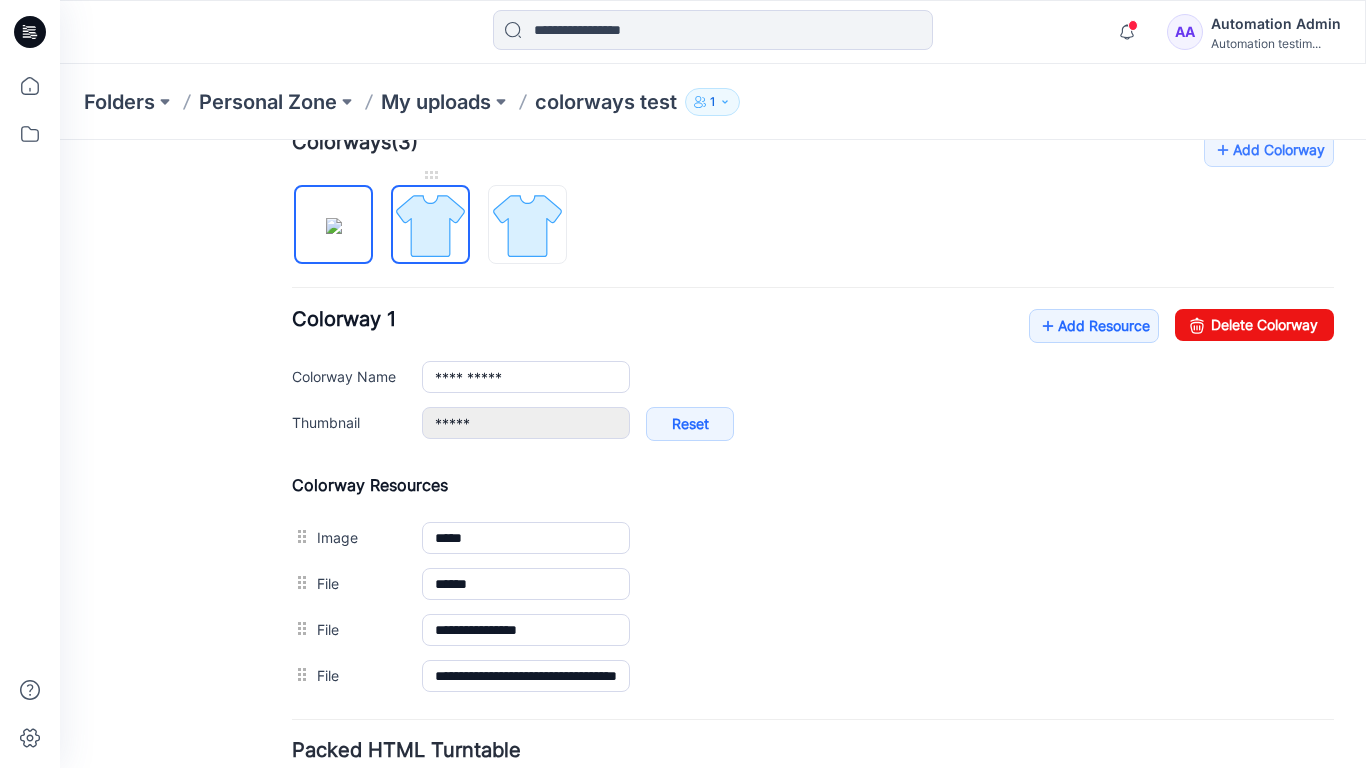 click at bounding box center (430, 225) 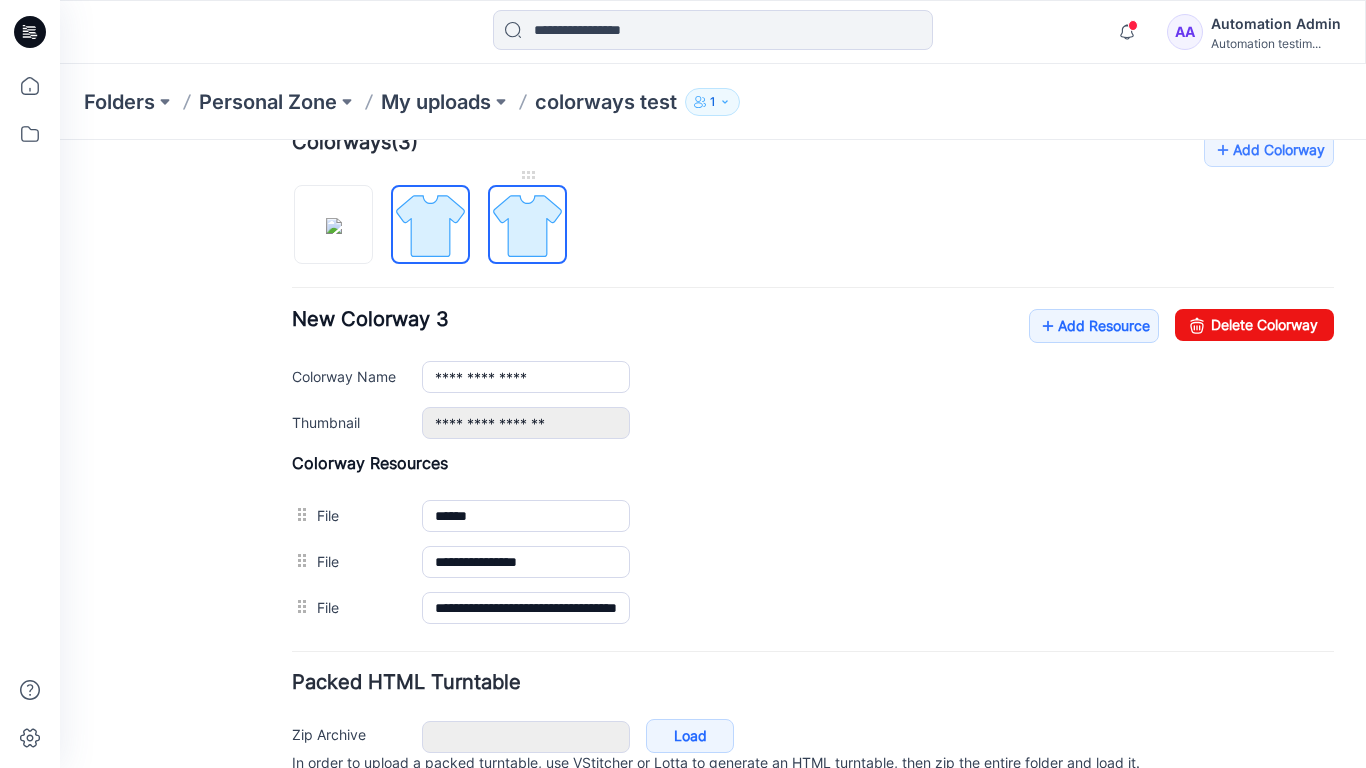 click at bounding box center [527, 225] 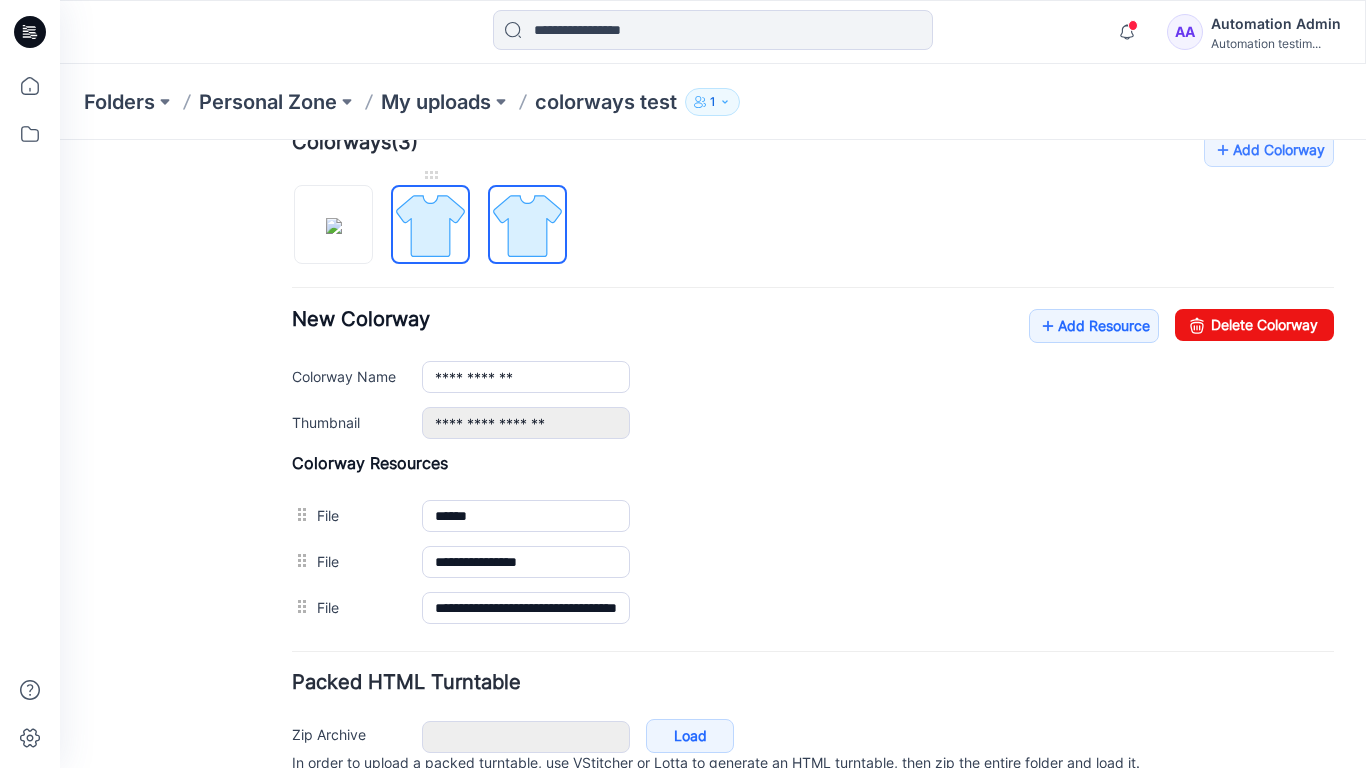 click at bounding box center [430, 225] 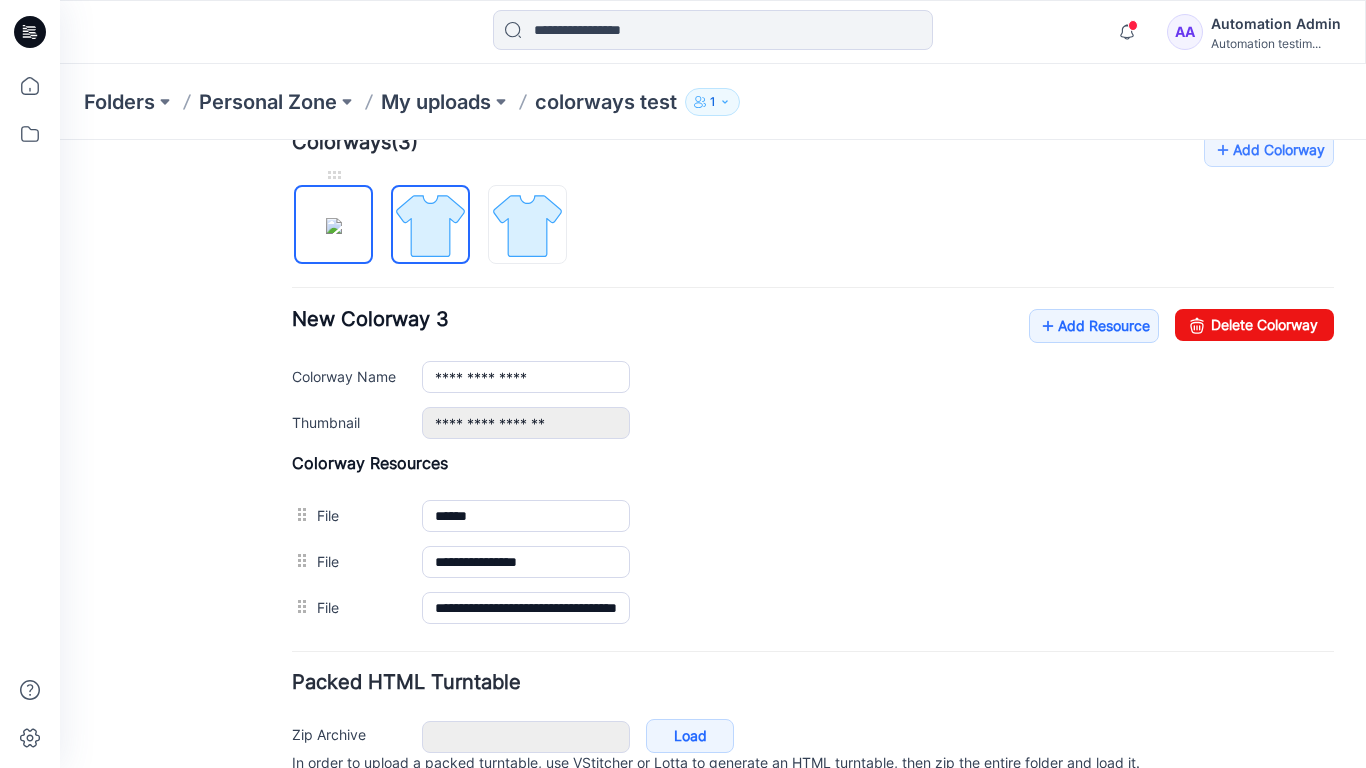 click at bounding box center [334, 226] 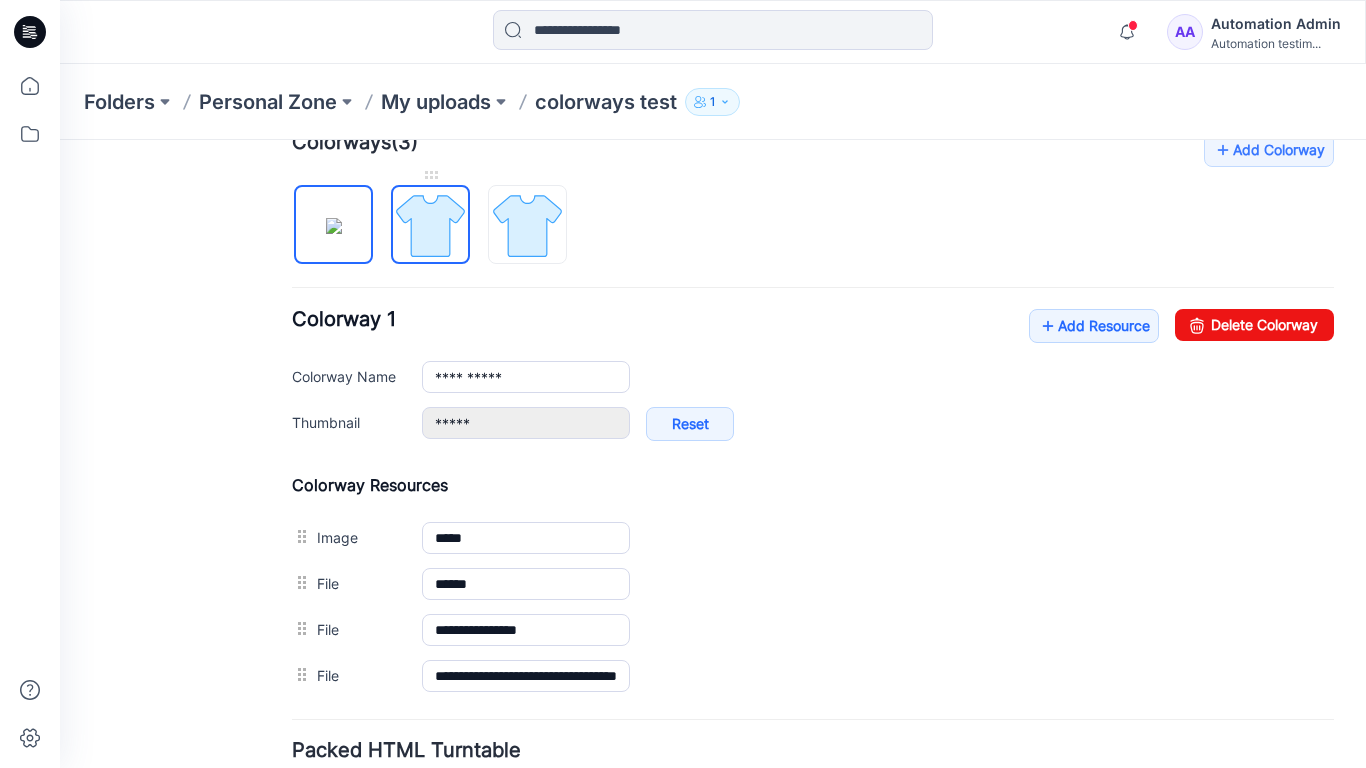 click at bounding box center [430, 225] 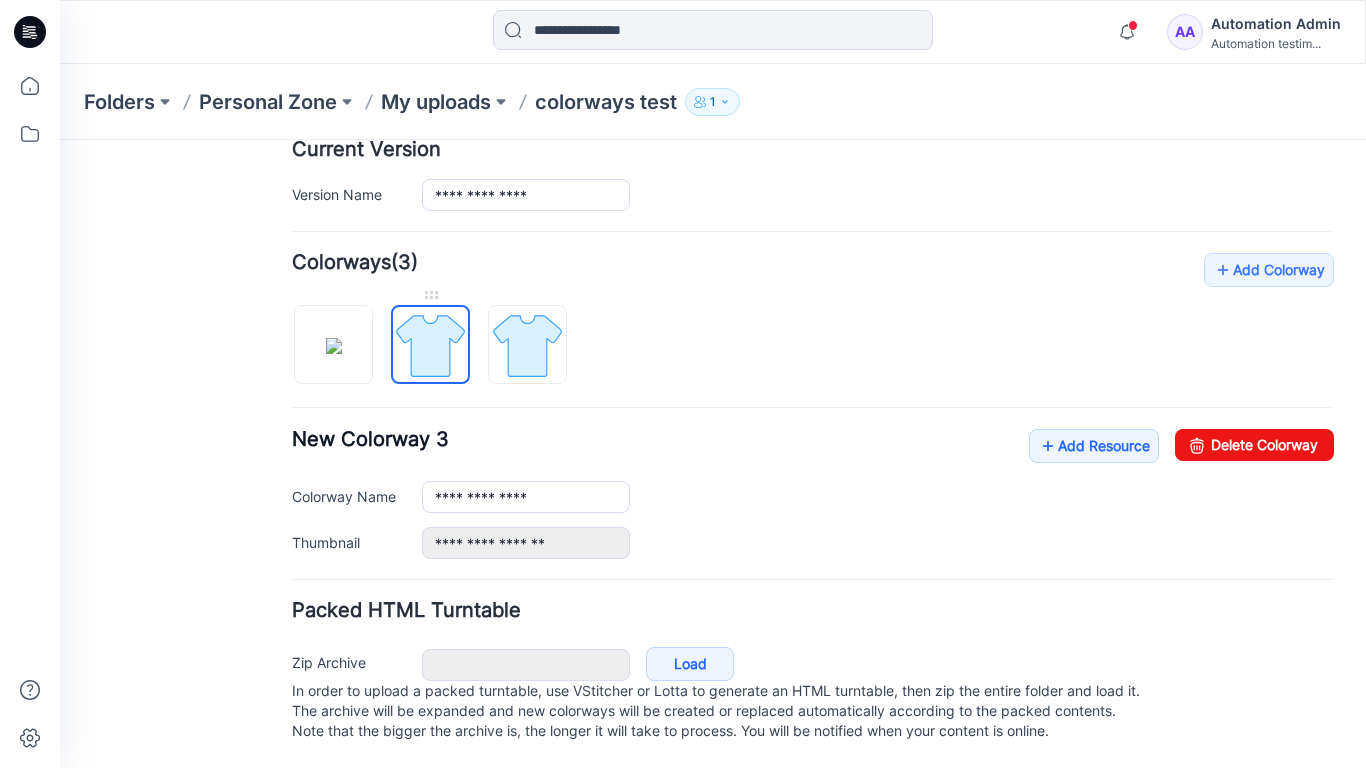 scroll, scrollTop: 532, scrollLeft: 0, axis: vertical 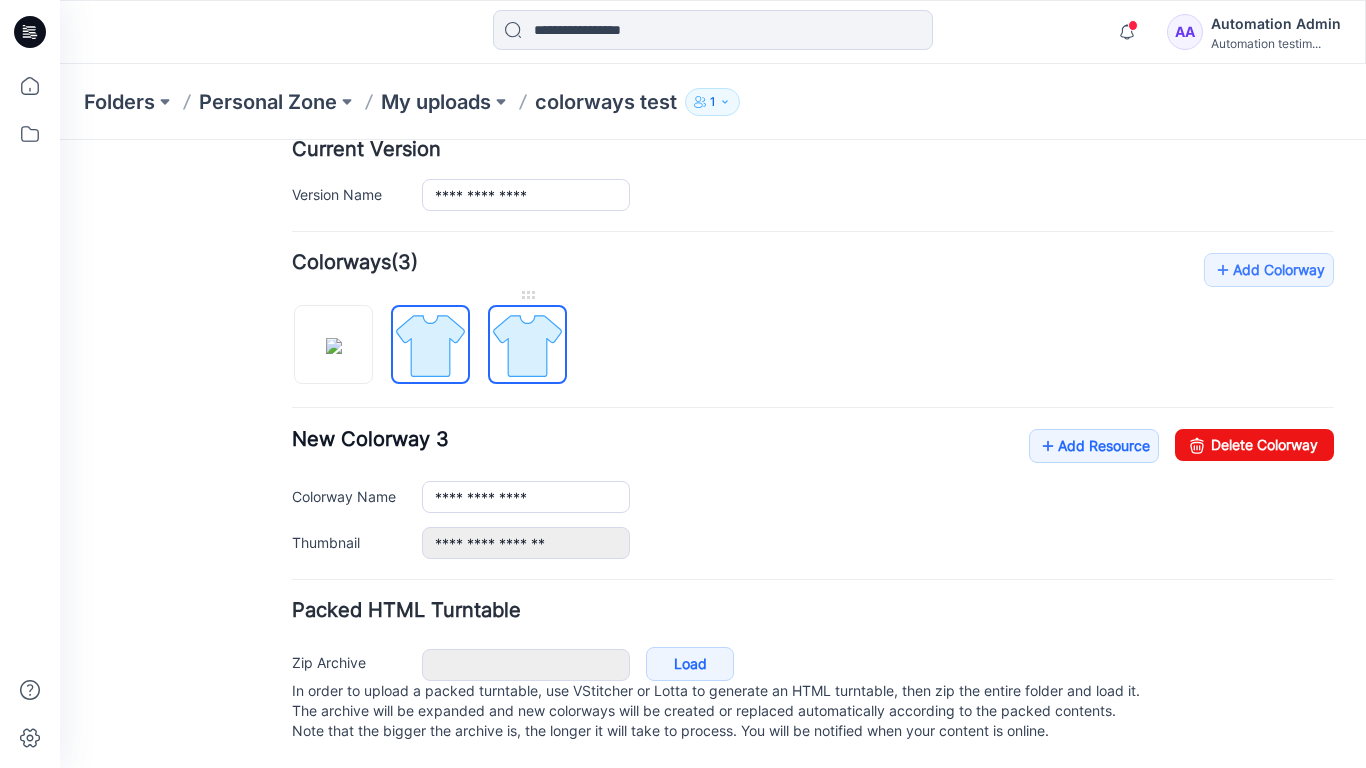 click at bounding box center [527, 345] 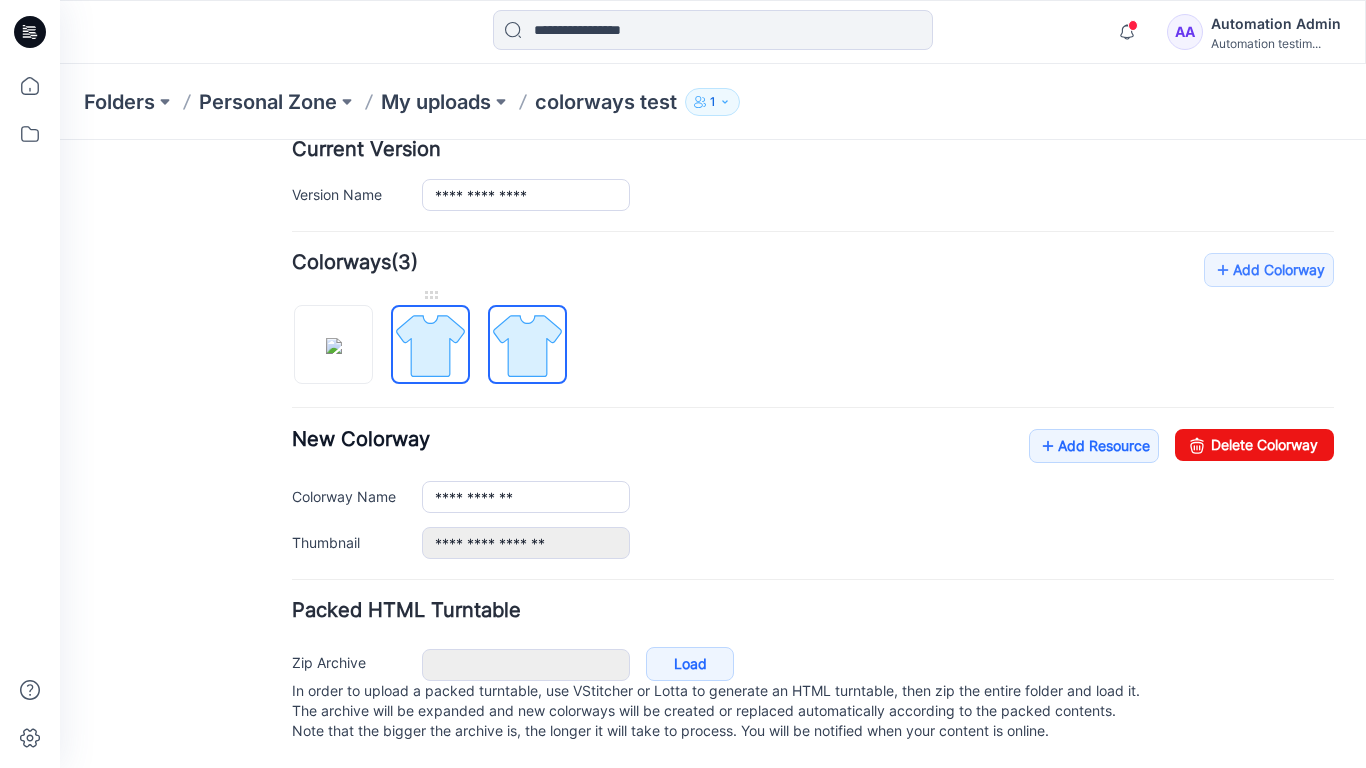 click at bounding box center [430, 345] 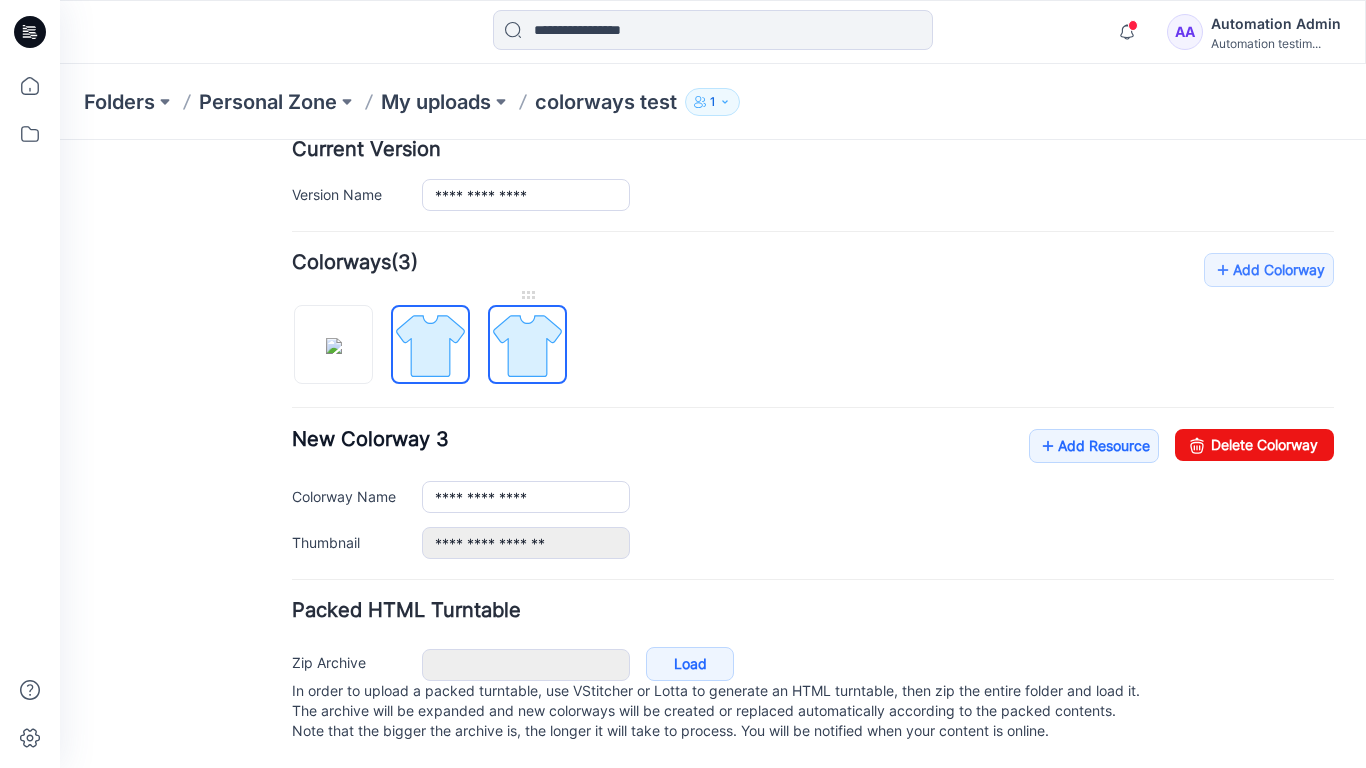 click at bounding box center (527, 345) 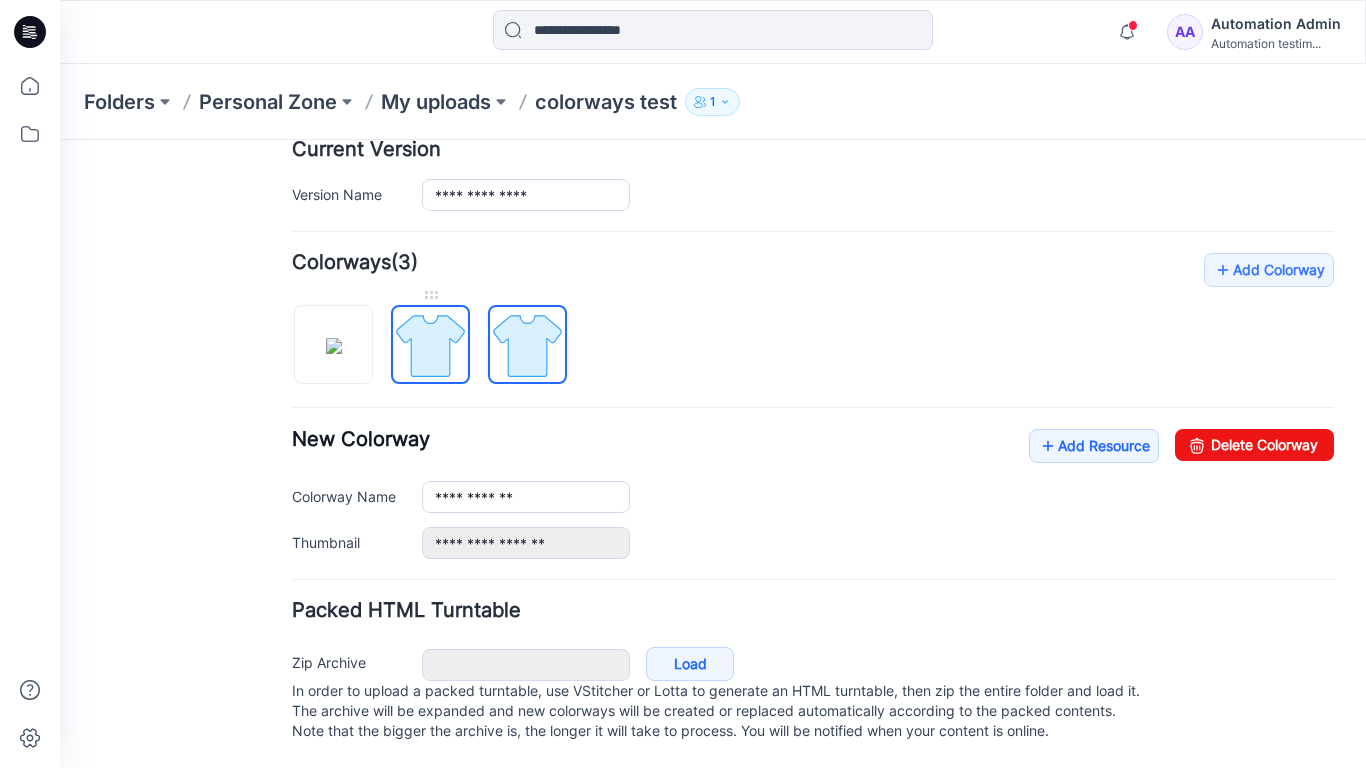 click at bounding box center (430, 345) 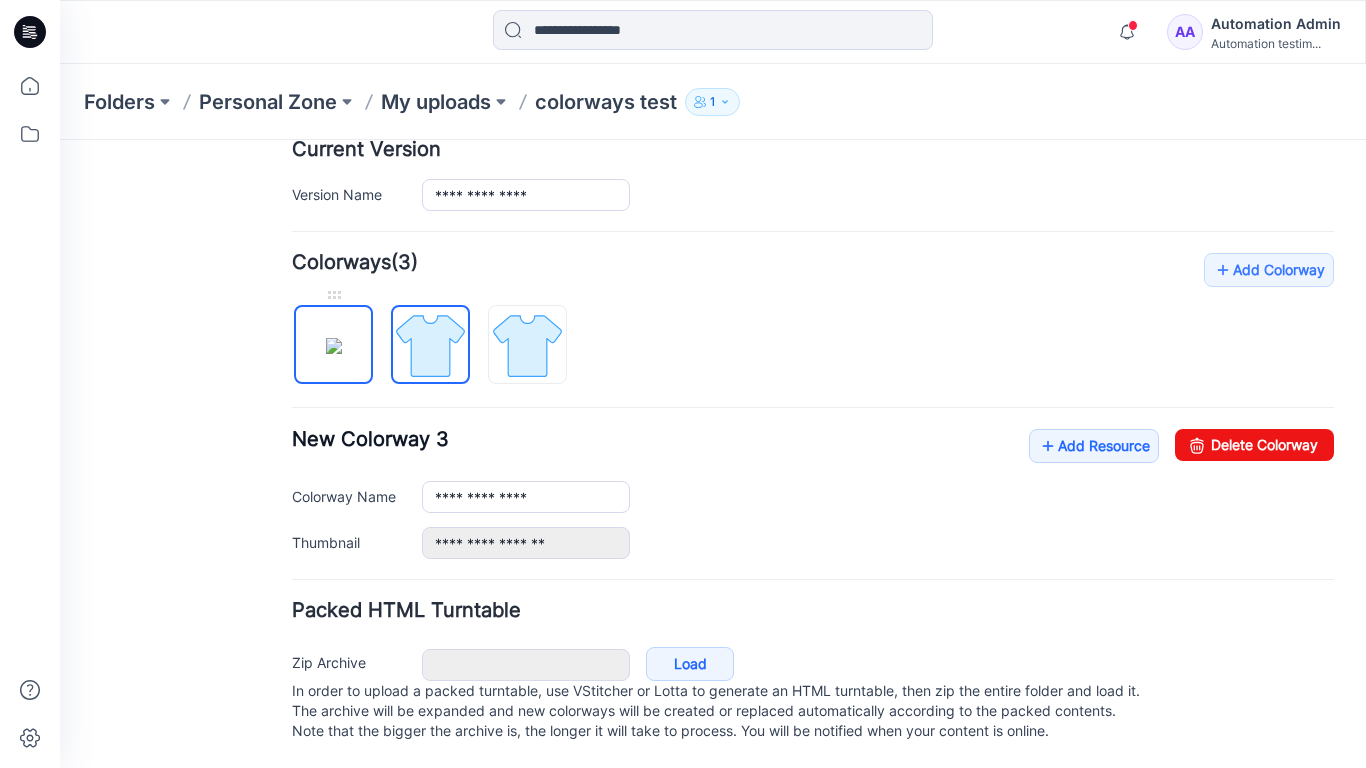 click at bounding box center (334, 346) 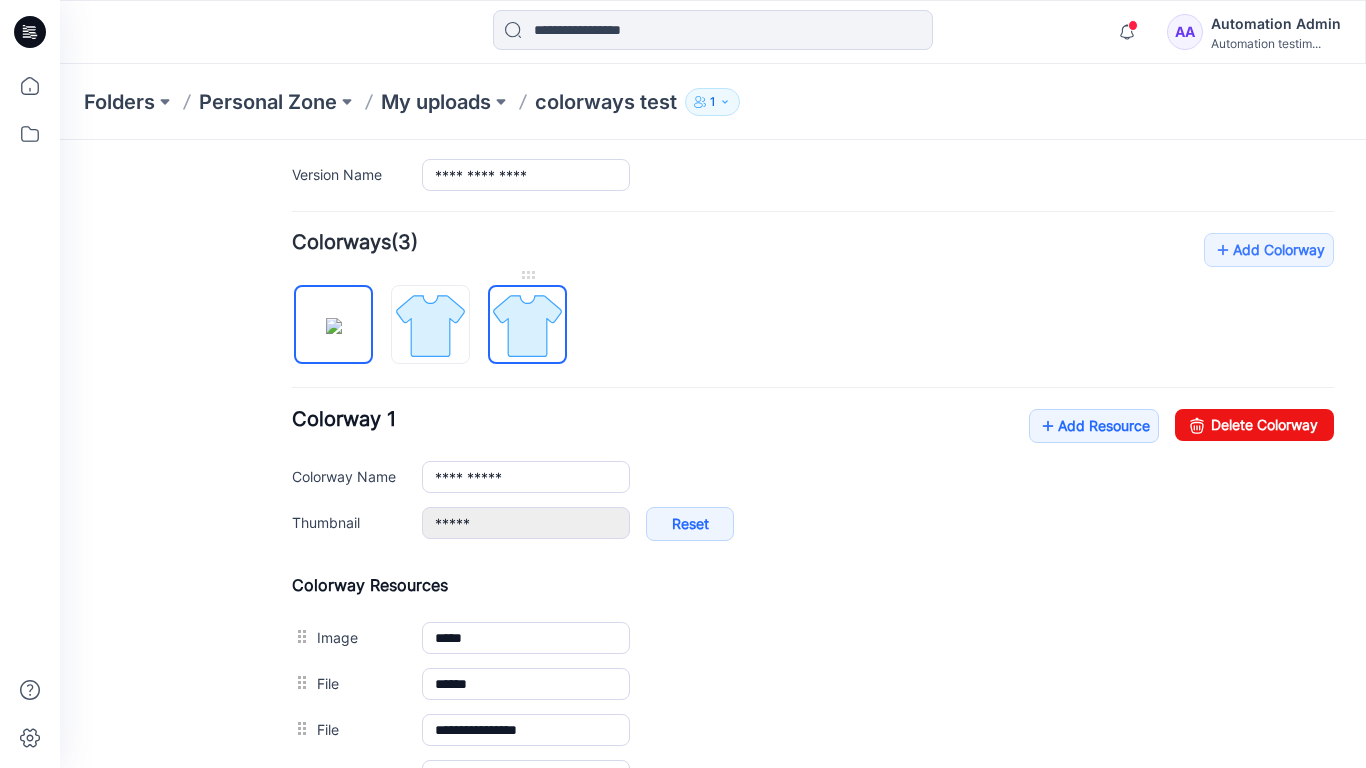 click at bounding box center (527, 325) 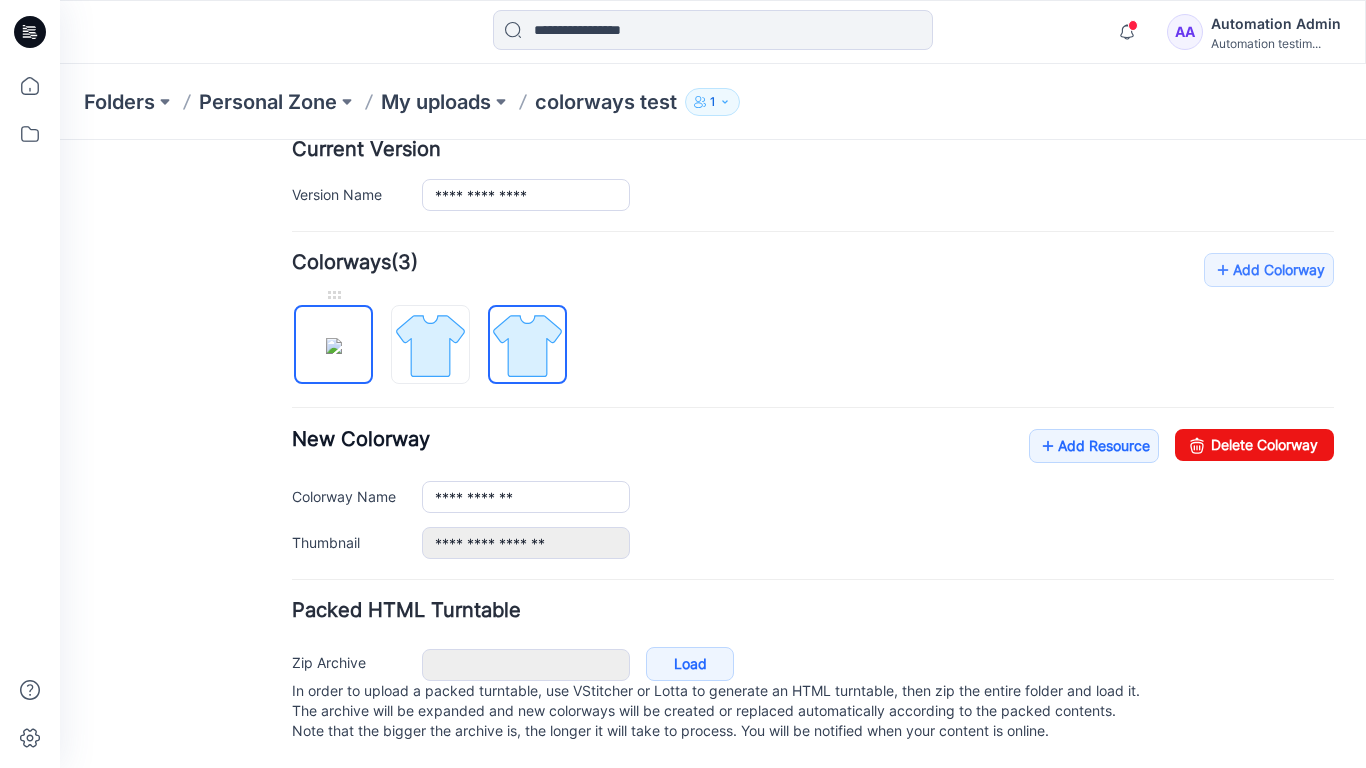 click at bounding box center (334, 346) 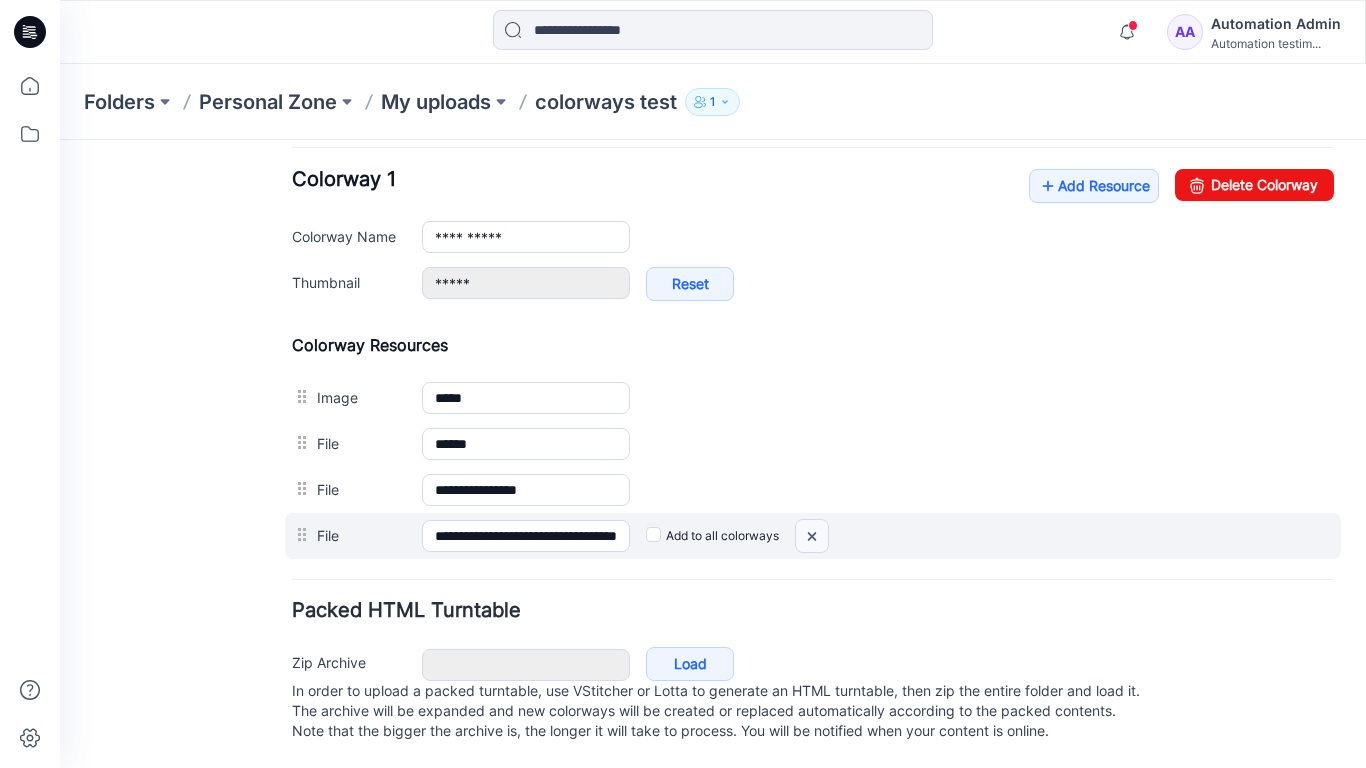 click at bounding box center [60, 140] 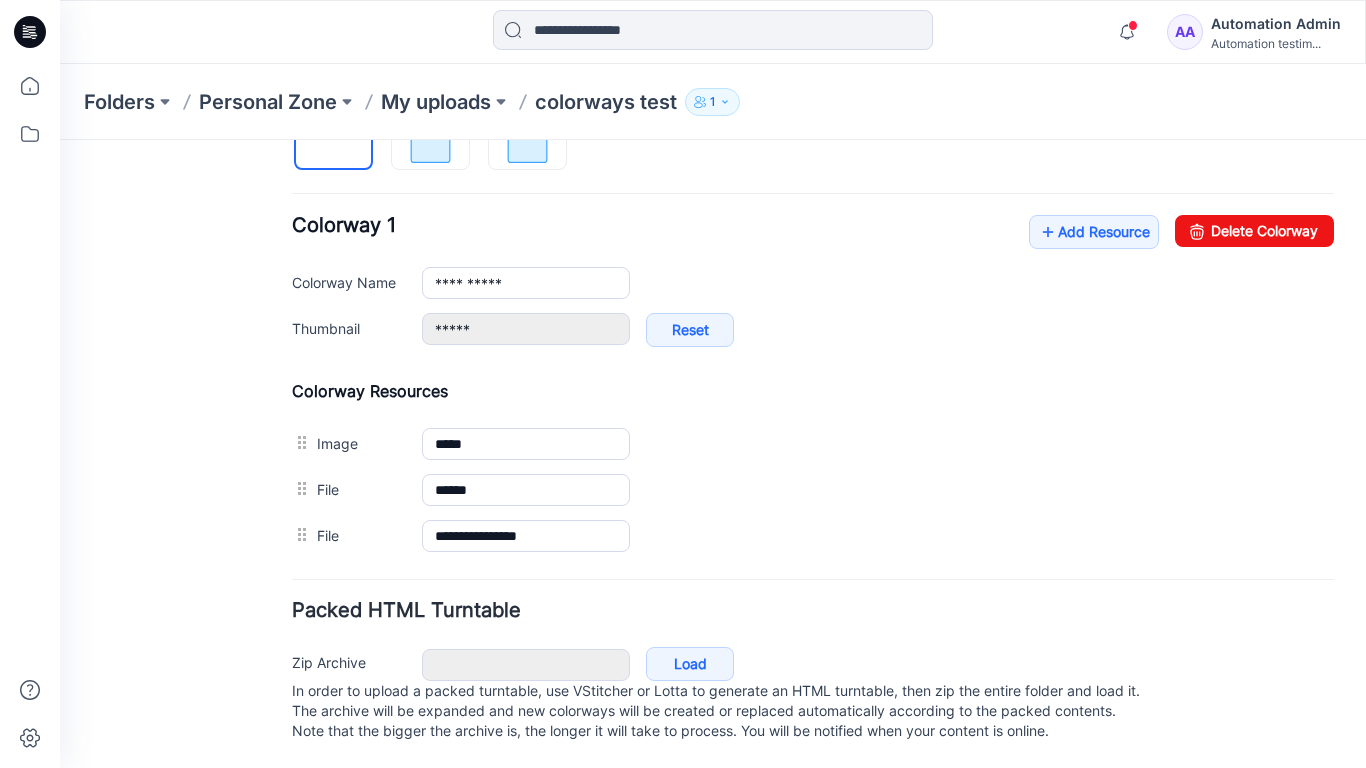 scroll, scrollTop: 746, scrollLeft: 0, axis: vertical 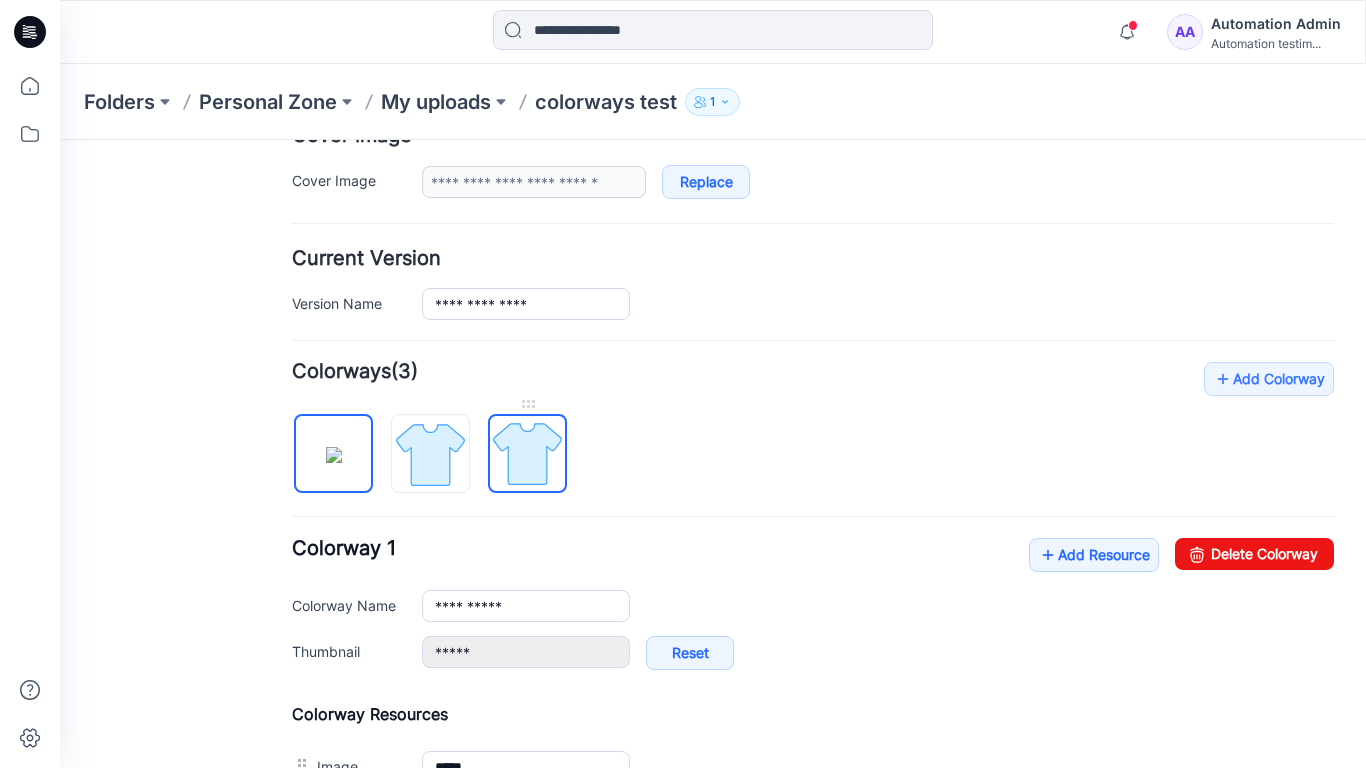 click at bounding box center (527, 453) 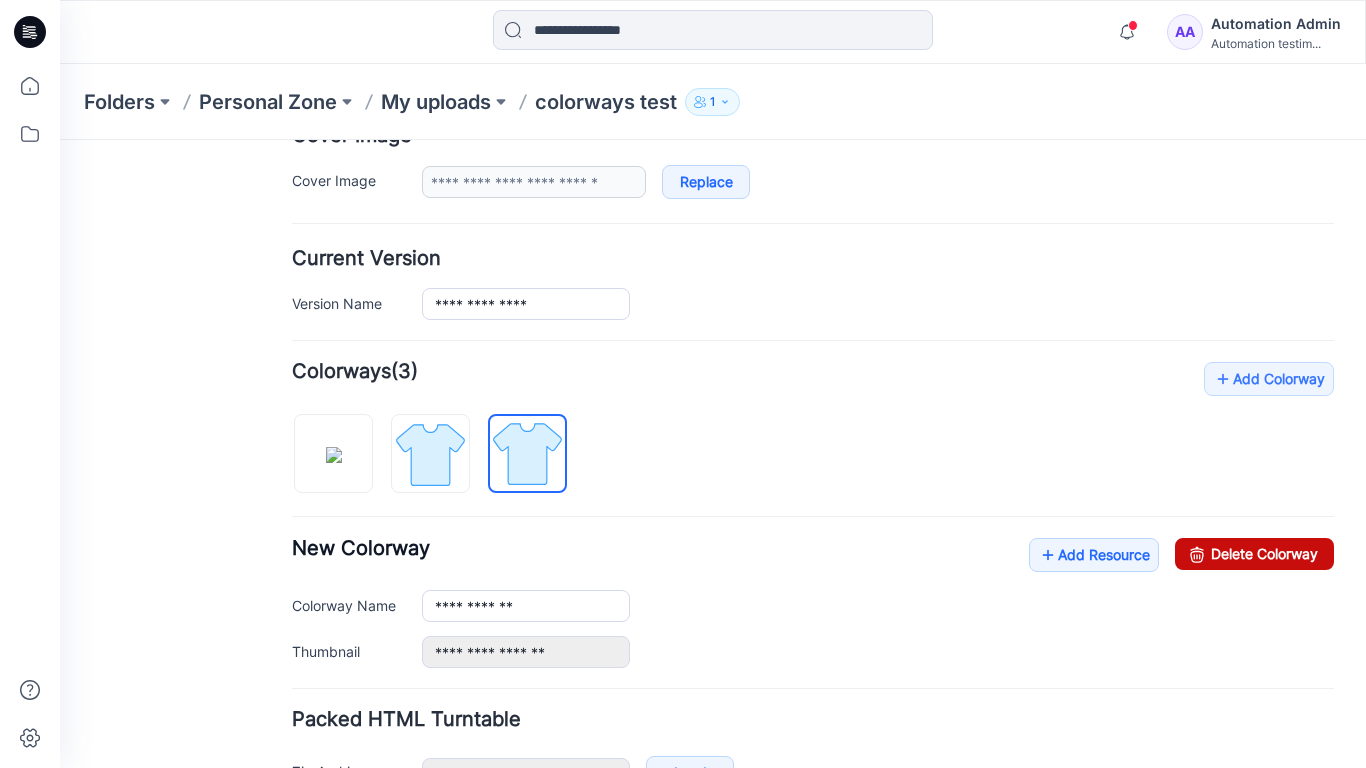click on "Delete Colorway" at bounding box center (1254, 554) 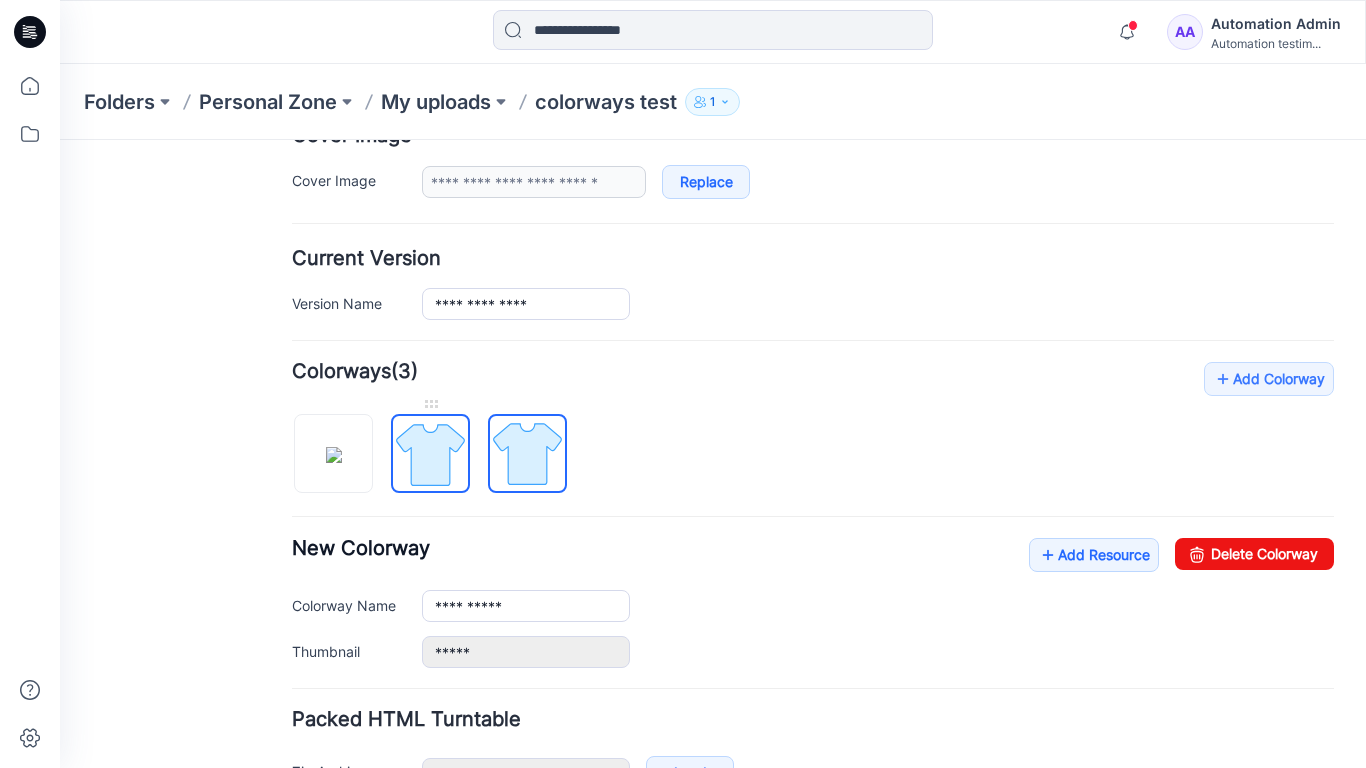 click at bounding box center (430, 454) 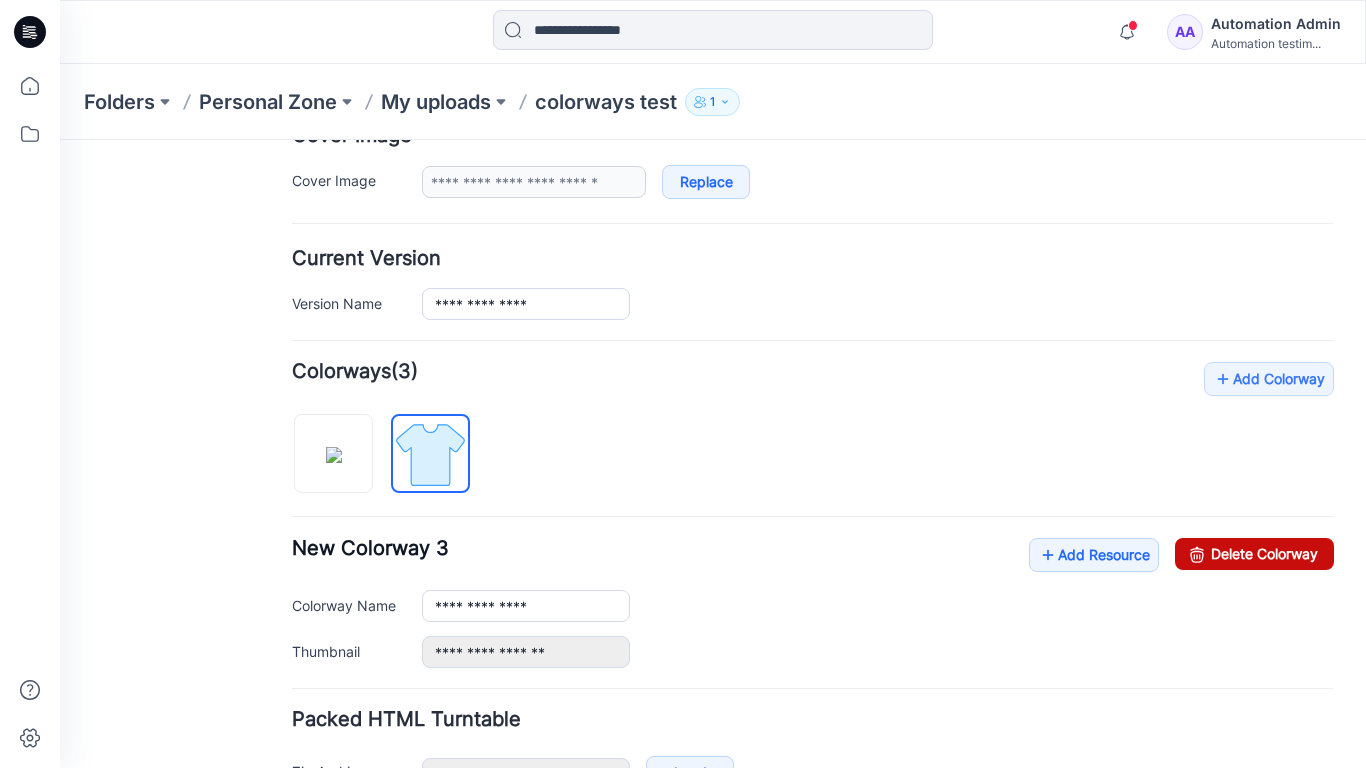 click on "Delete Colorway" at bounding box center [1254, 554] 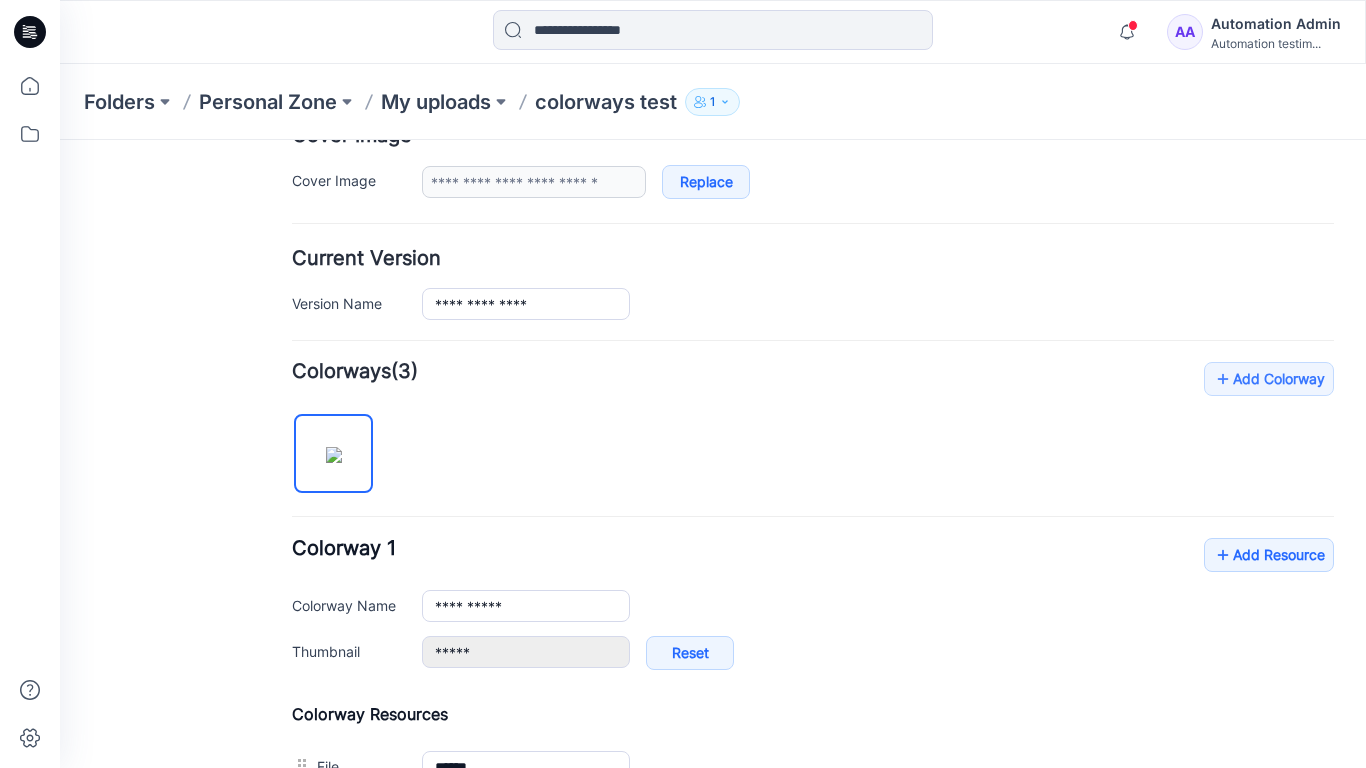 scroll, scrollTop: 0, scrollLeft: 0, axis: both 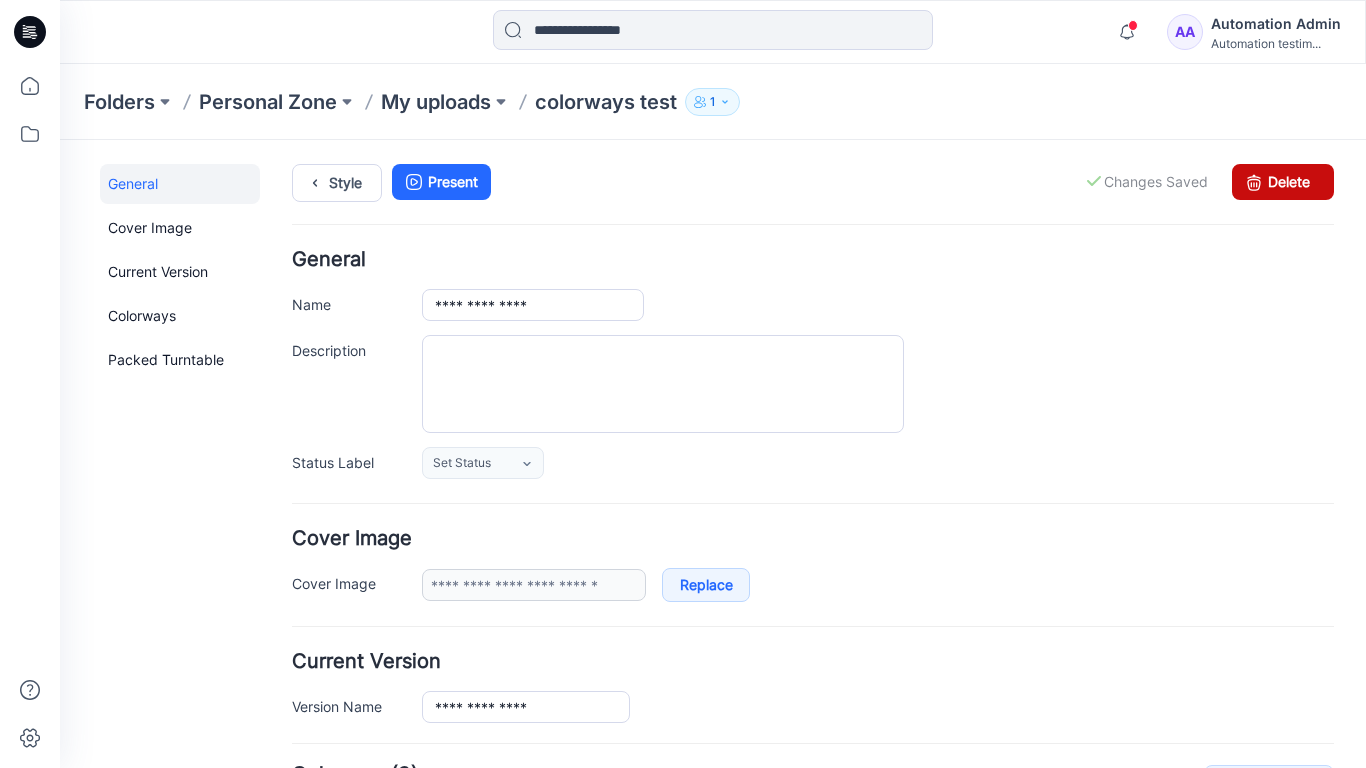 click on "Delete" at bounding box center [1283, 182] 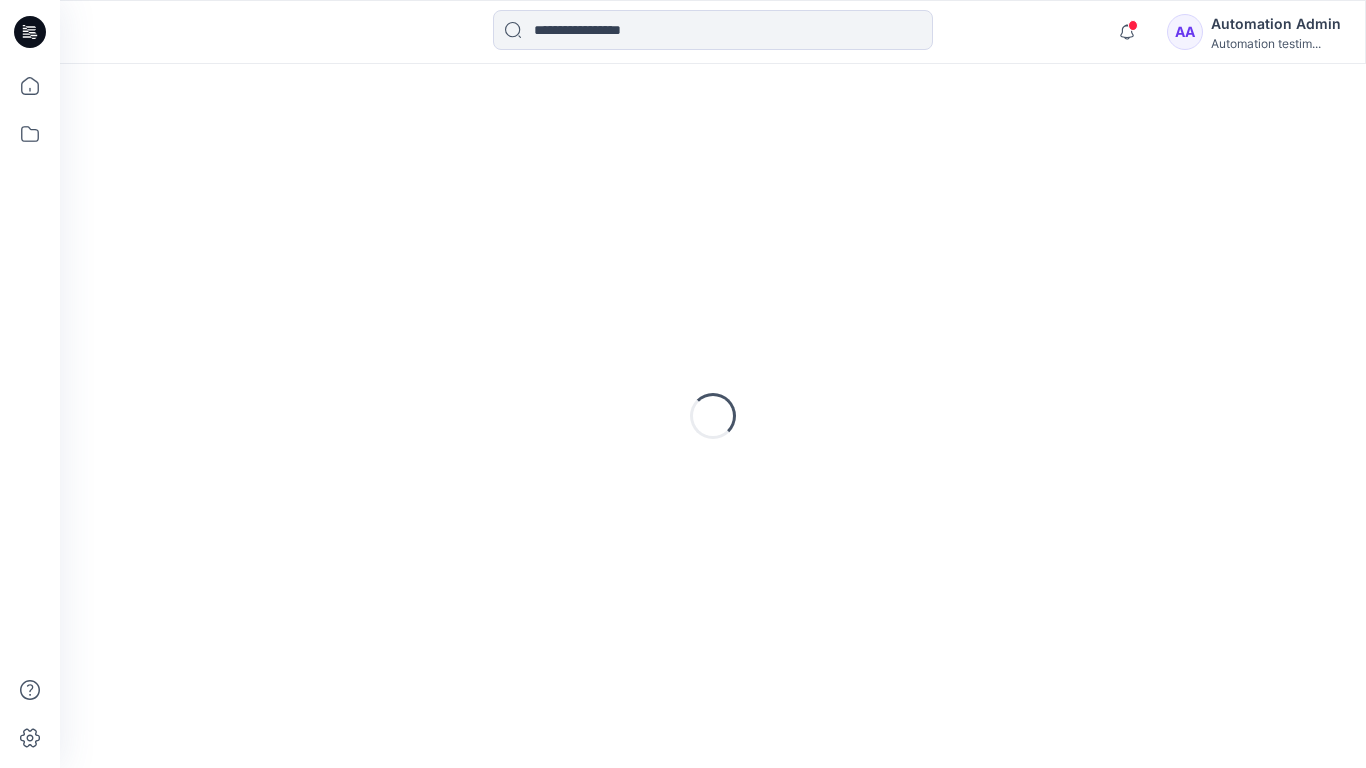 scroll, scrollTop: 0, scrollLeft: 0, axis: both 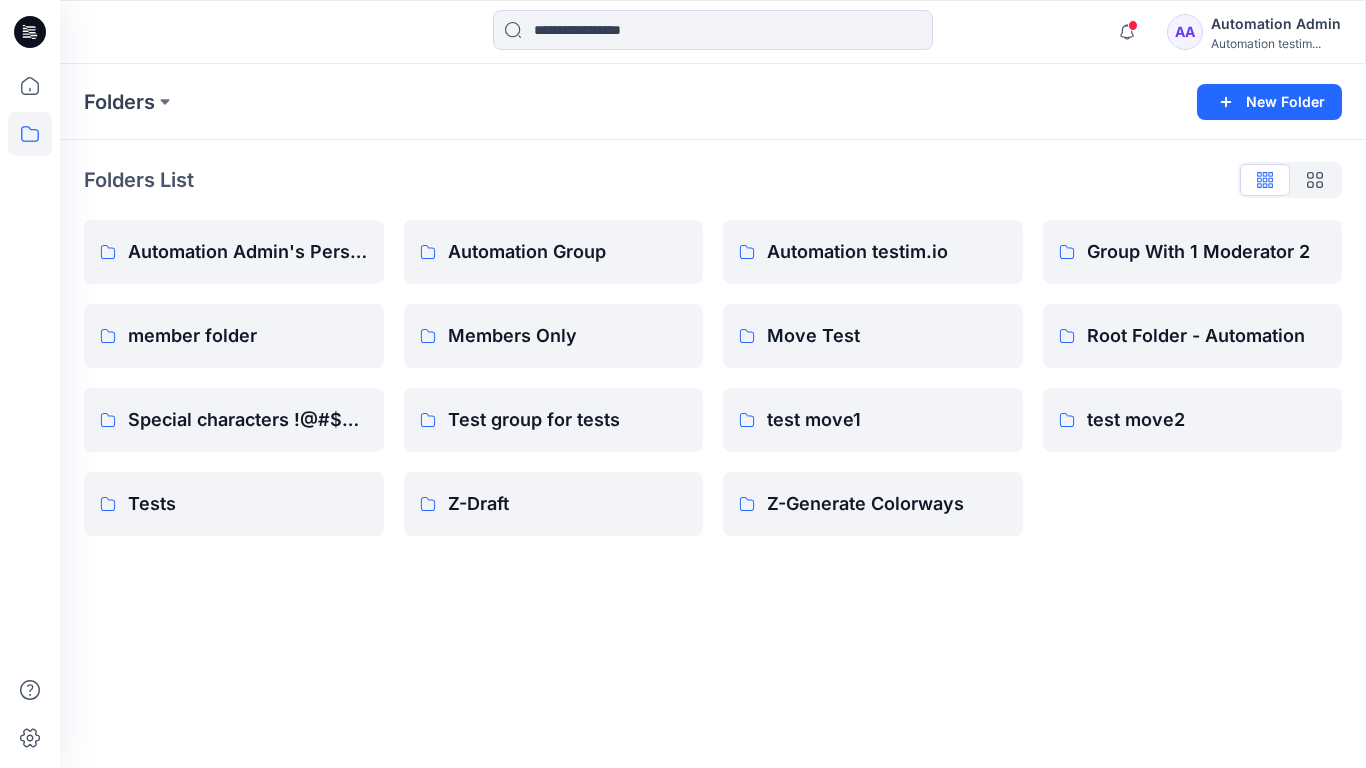 click on "Automation Admin" at bounding box center [1276, 24] 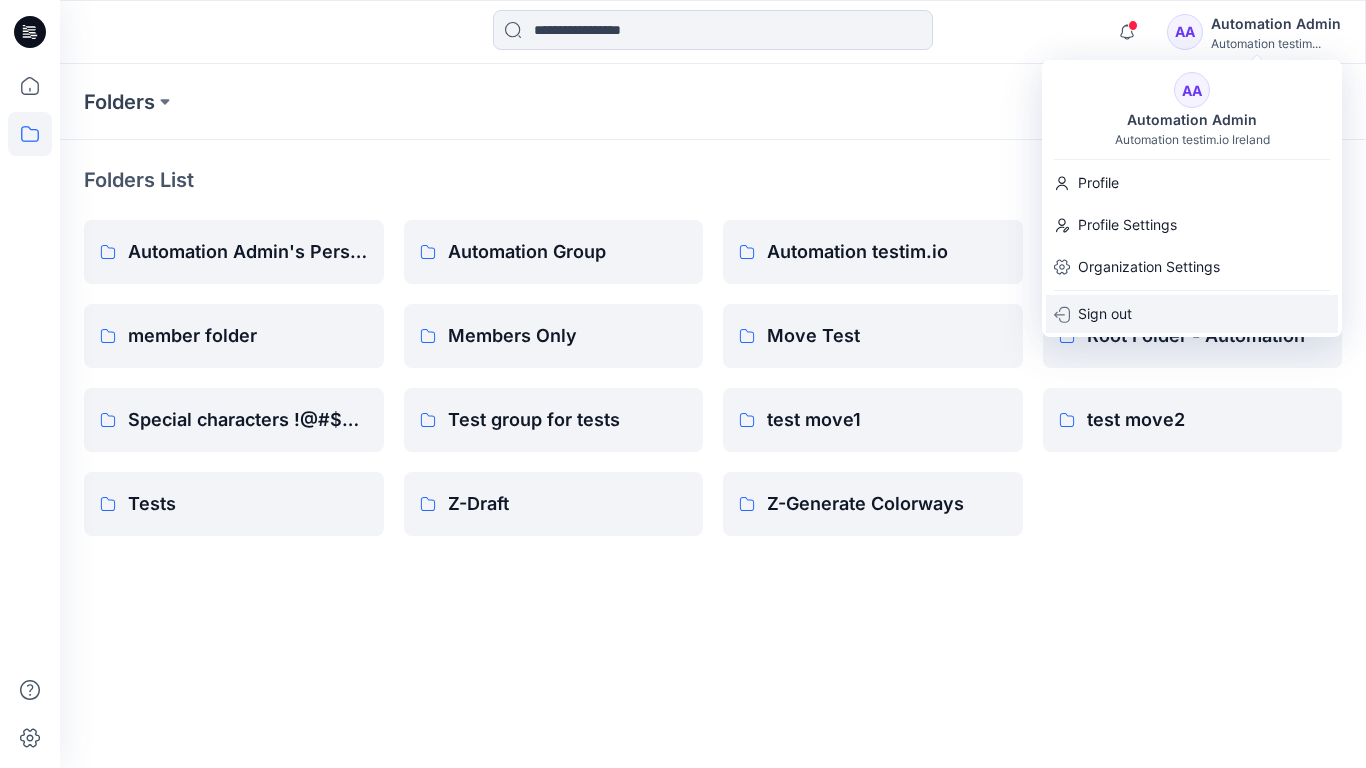 click on "Sign out" at bounding box center [1105, 314] 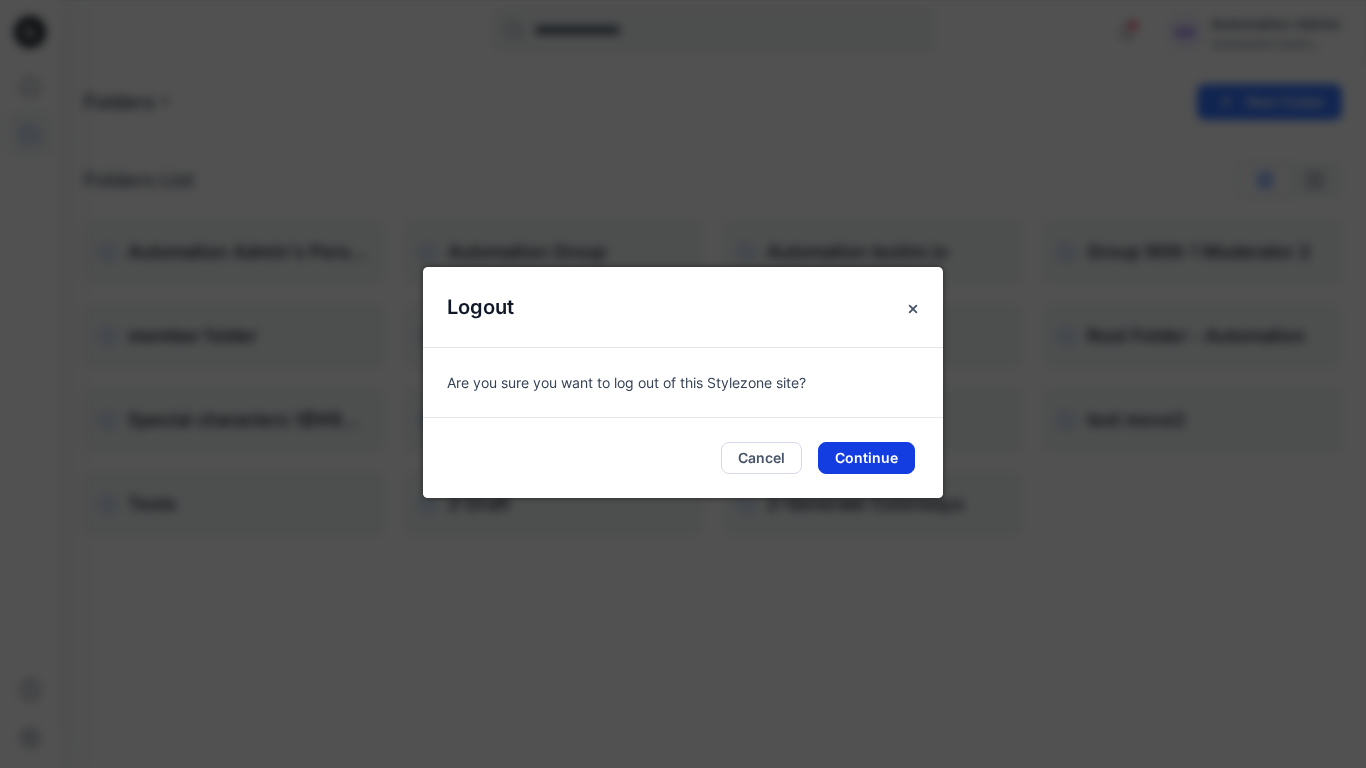 click on "Continue" at bounding box center (866, 458) 